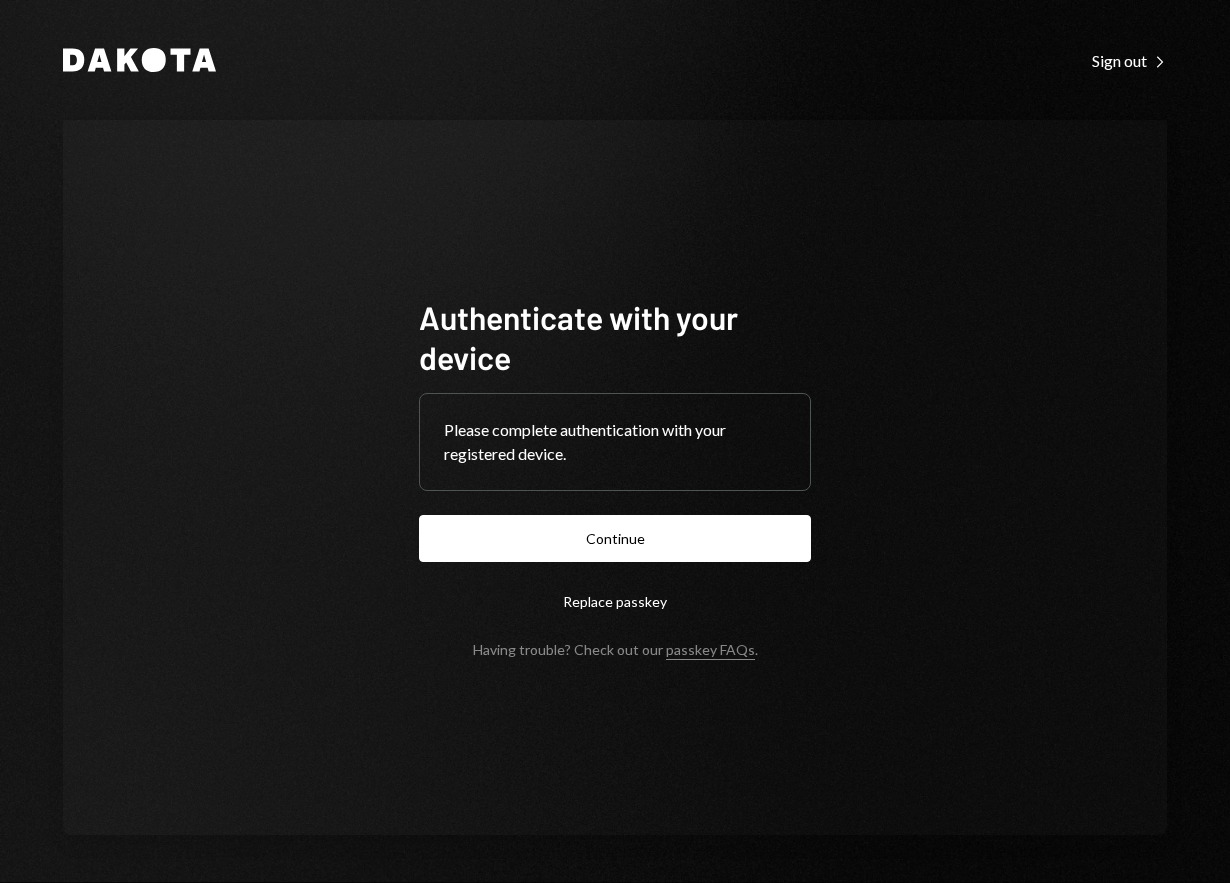 scroll, scrollTop: 0, scrollLeft: 0, axis: both 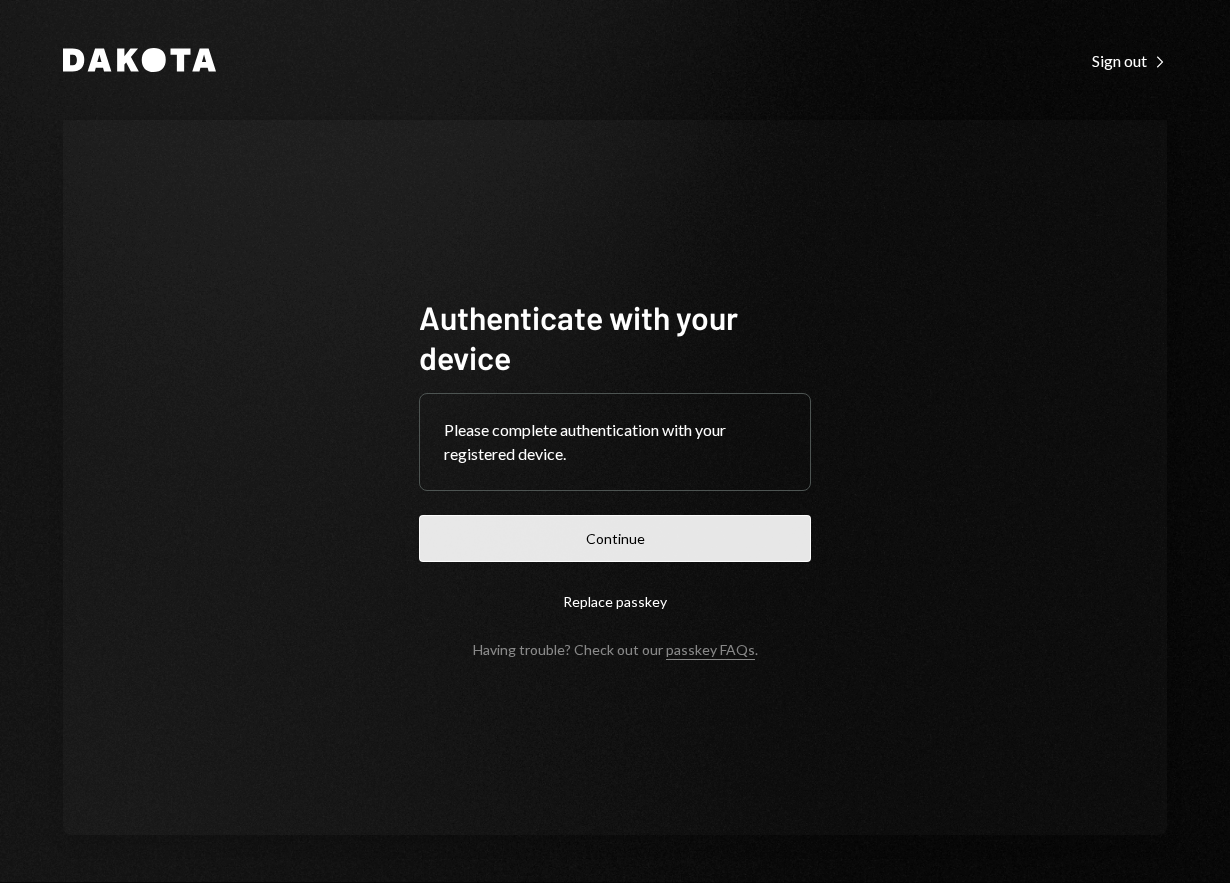 click on "Continue" at bounding box center (615, 538) 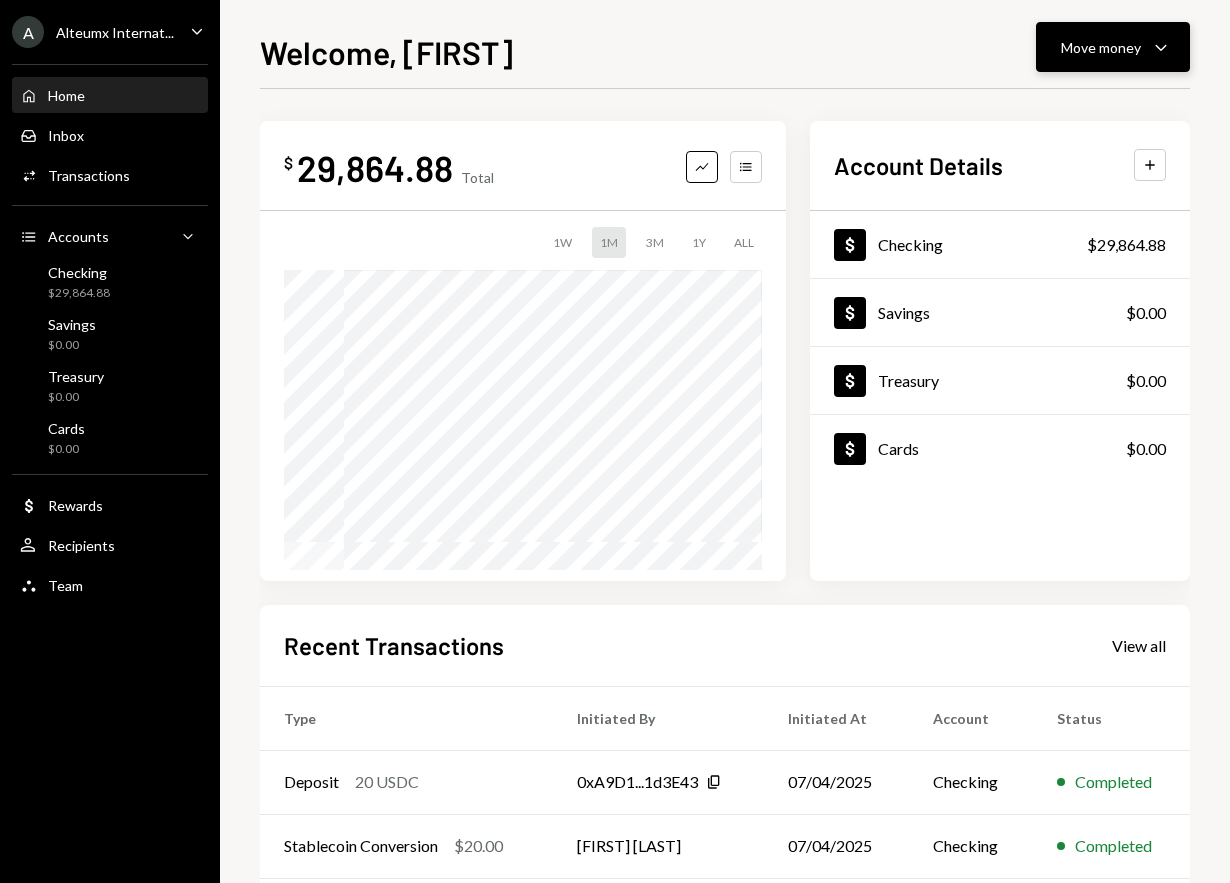 click on "Move money Caret Down" at bounding box center (1113, 47) 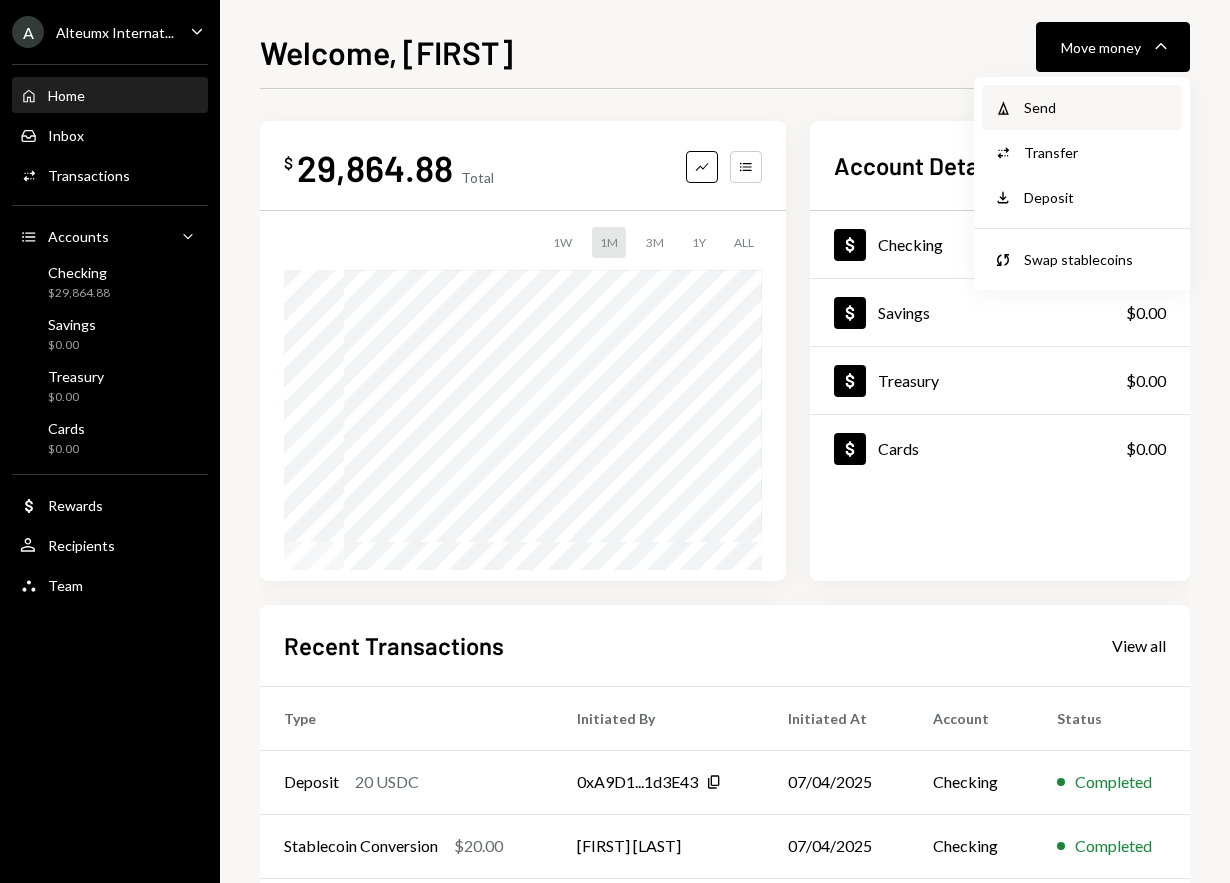 click on "Send" at bounding box center [1097, 107] 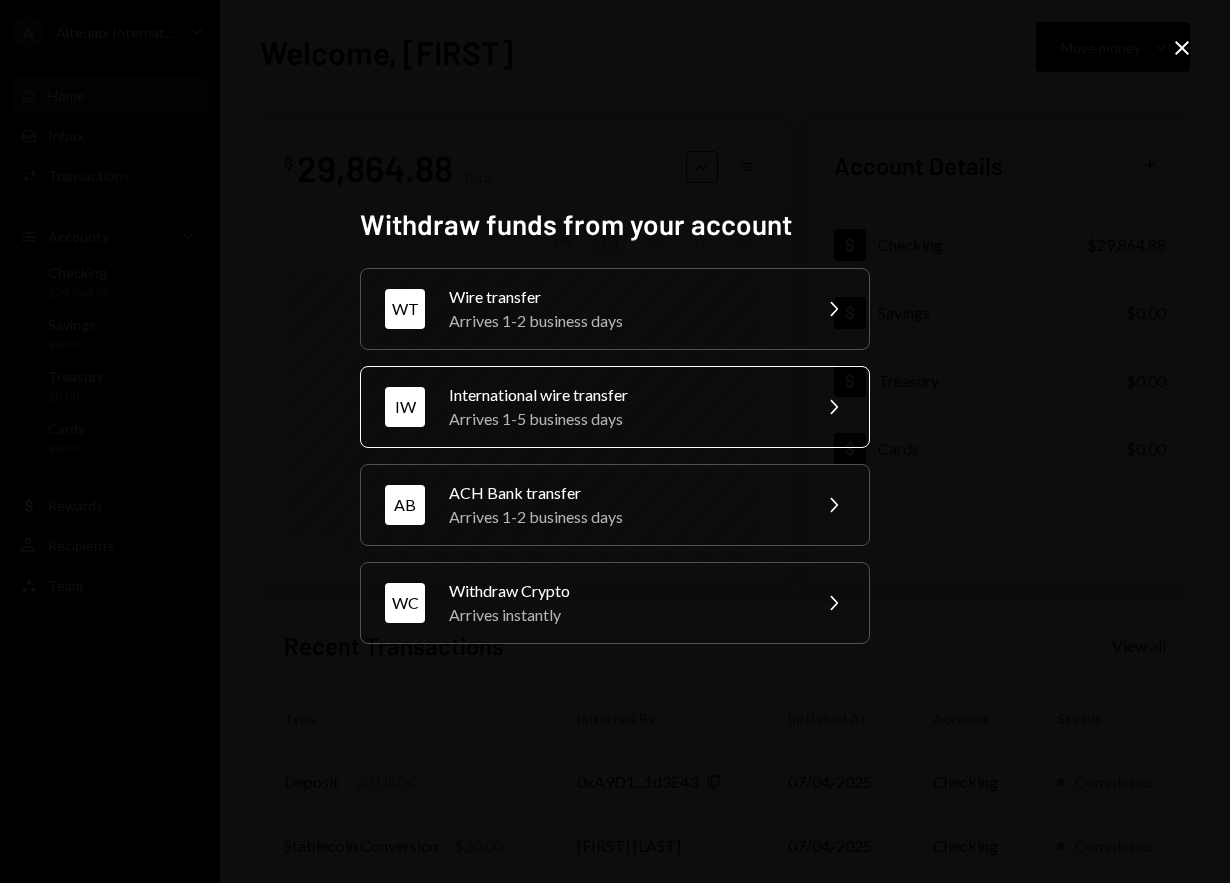 click on "IW International wire transfer Arrives 1-5 business days Chevron Right" at bounding box center [615, 309] 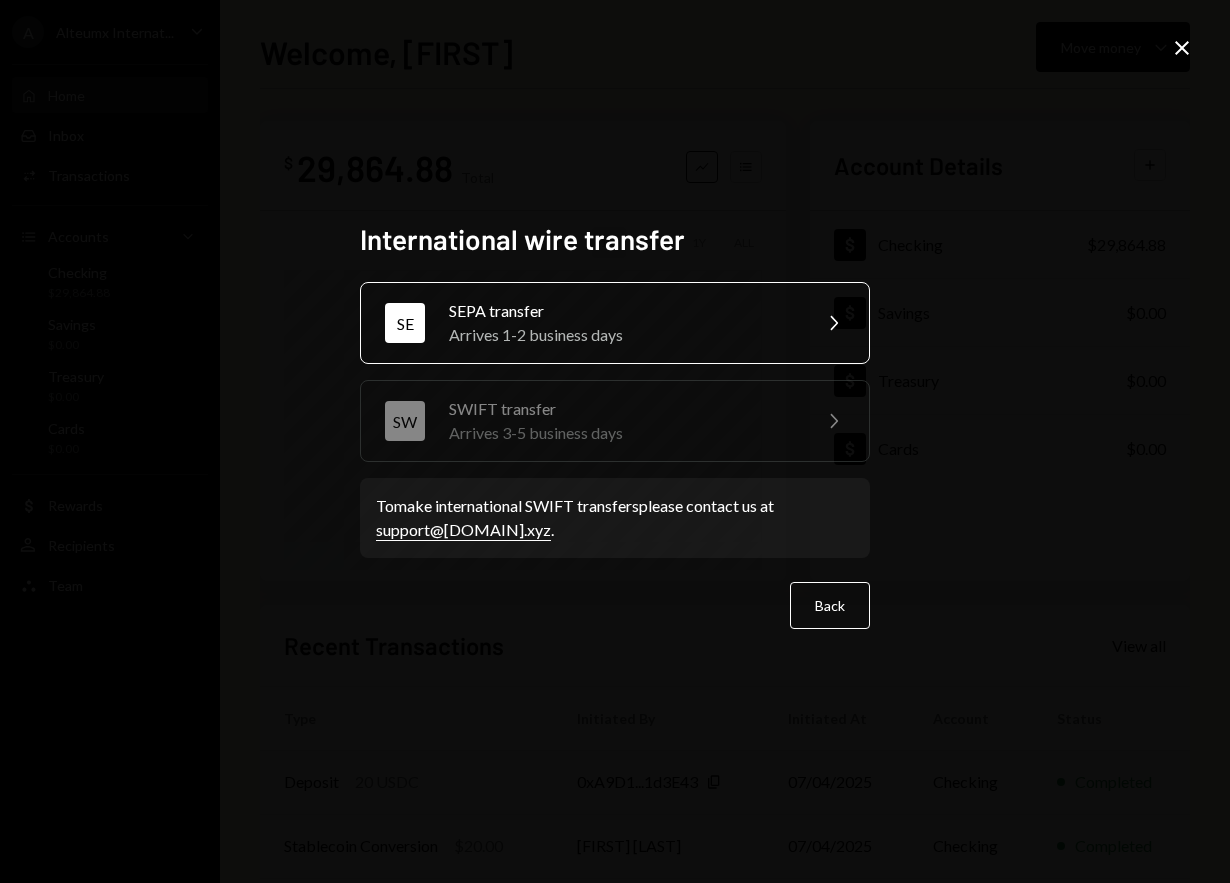 click on "SEPA transfer" at bounding box center (623, 311) 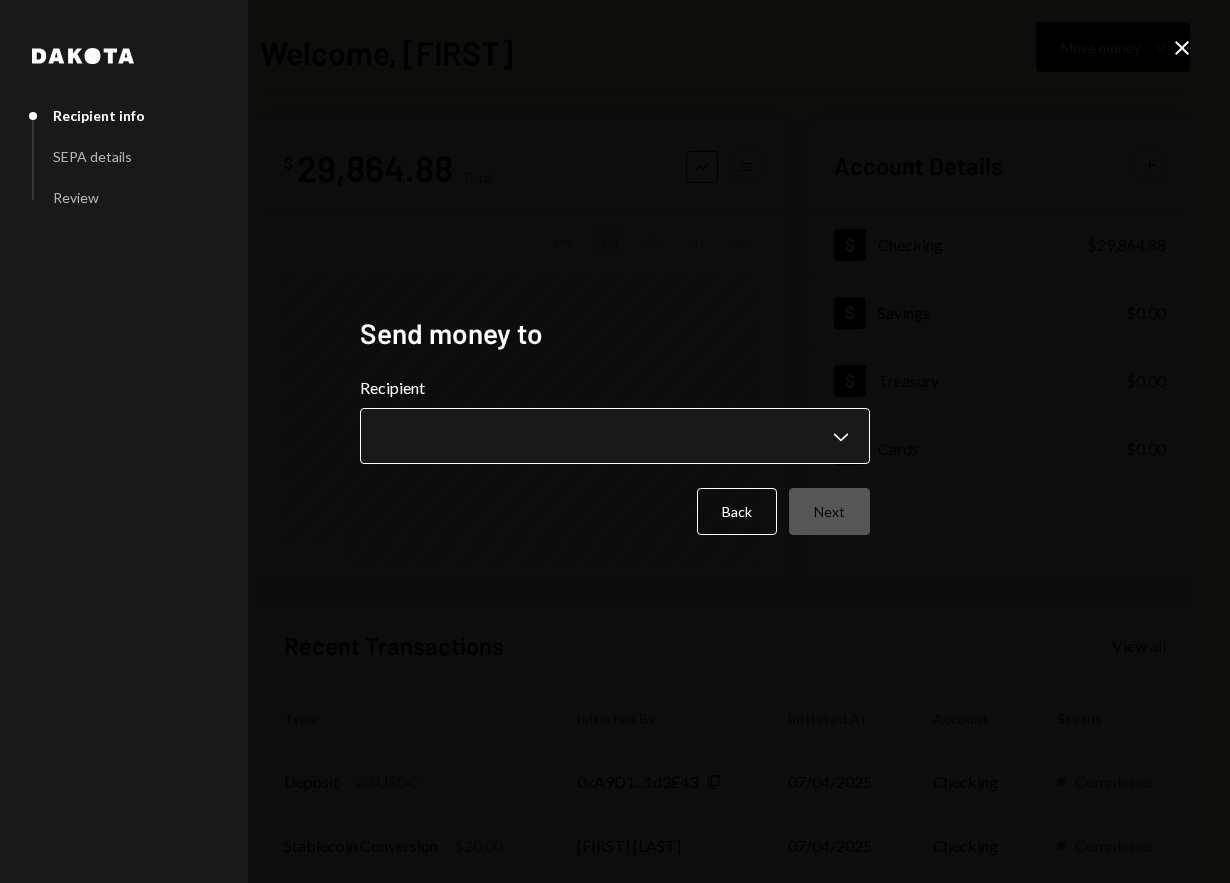 click on "**********" at bounding box center [615, 441] 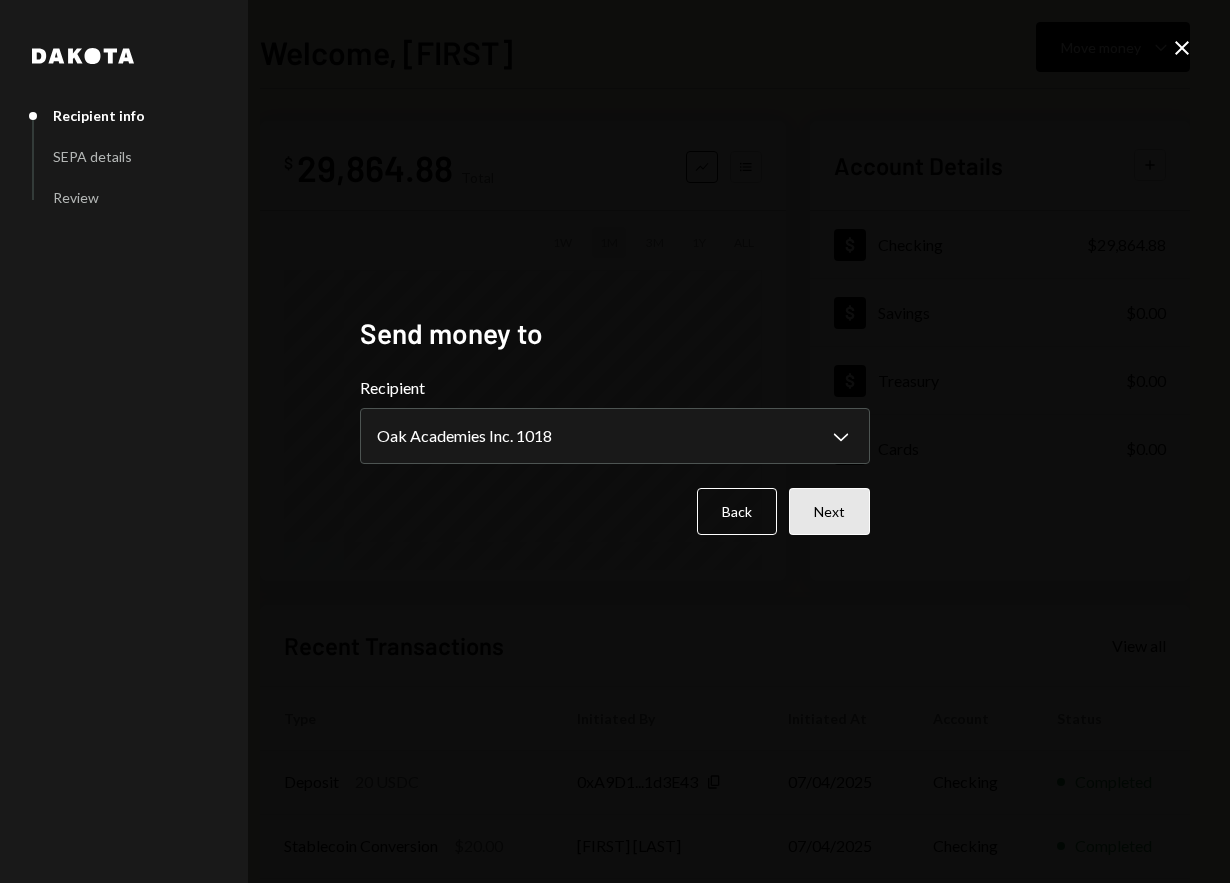 click on "Next" at bounding box center [829, 511] 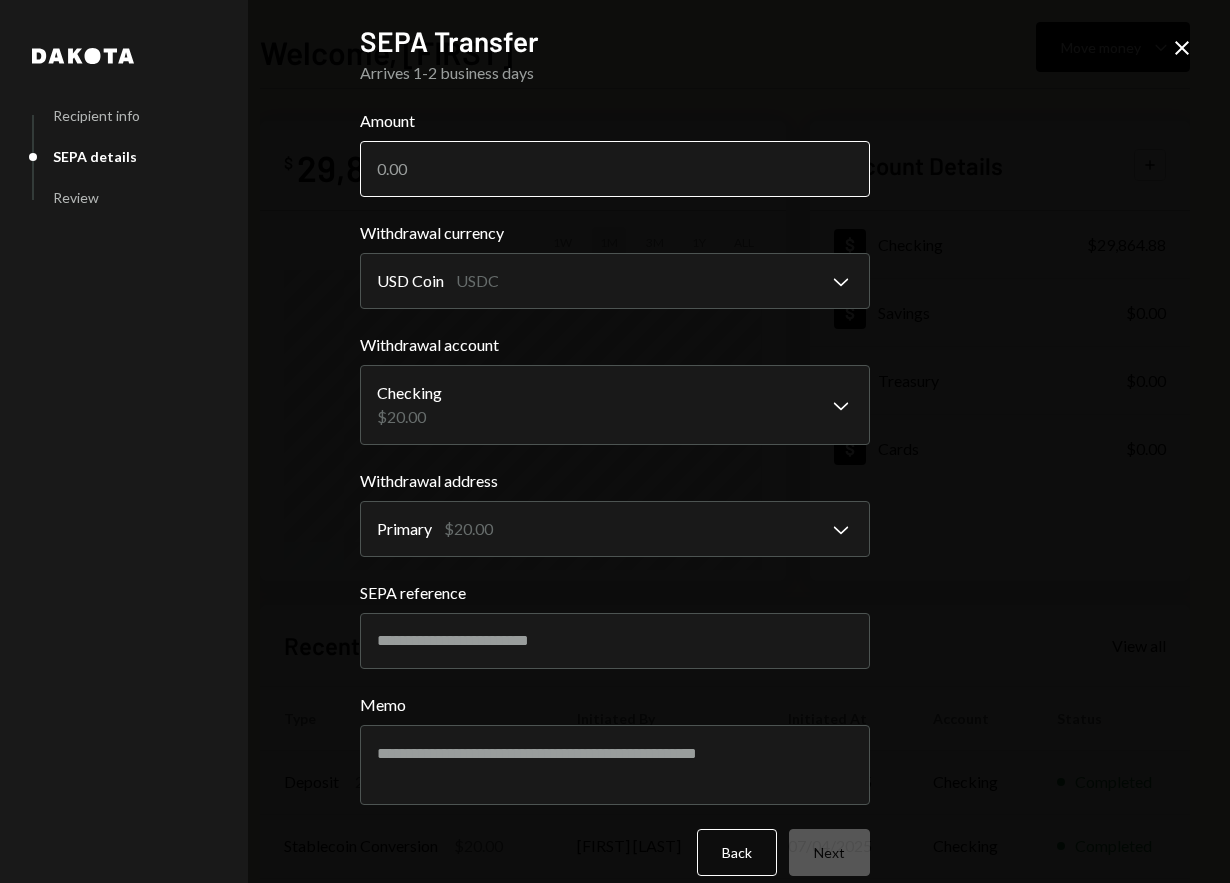 click on "Amount" at bounding box center [615, 169] 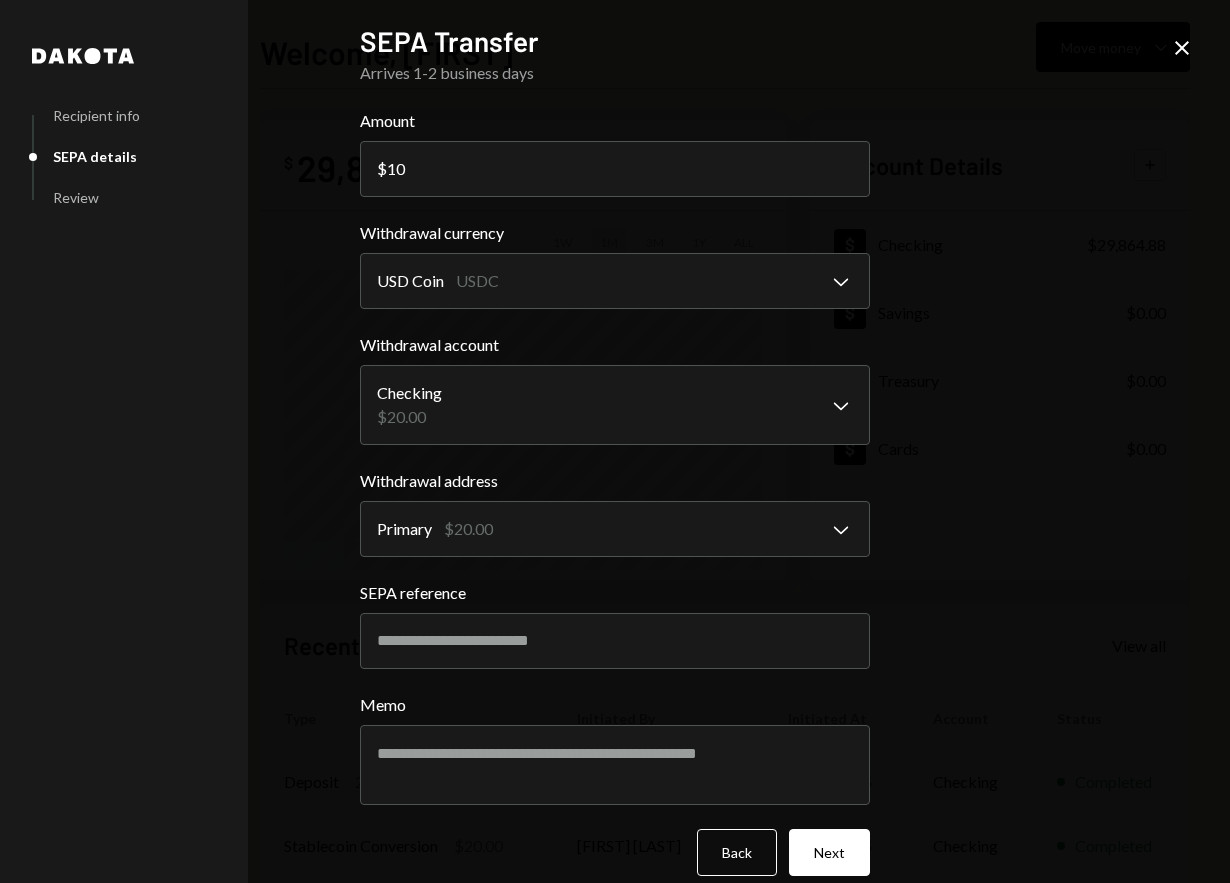 click on "**********" at bounding box center (615, 441) 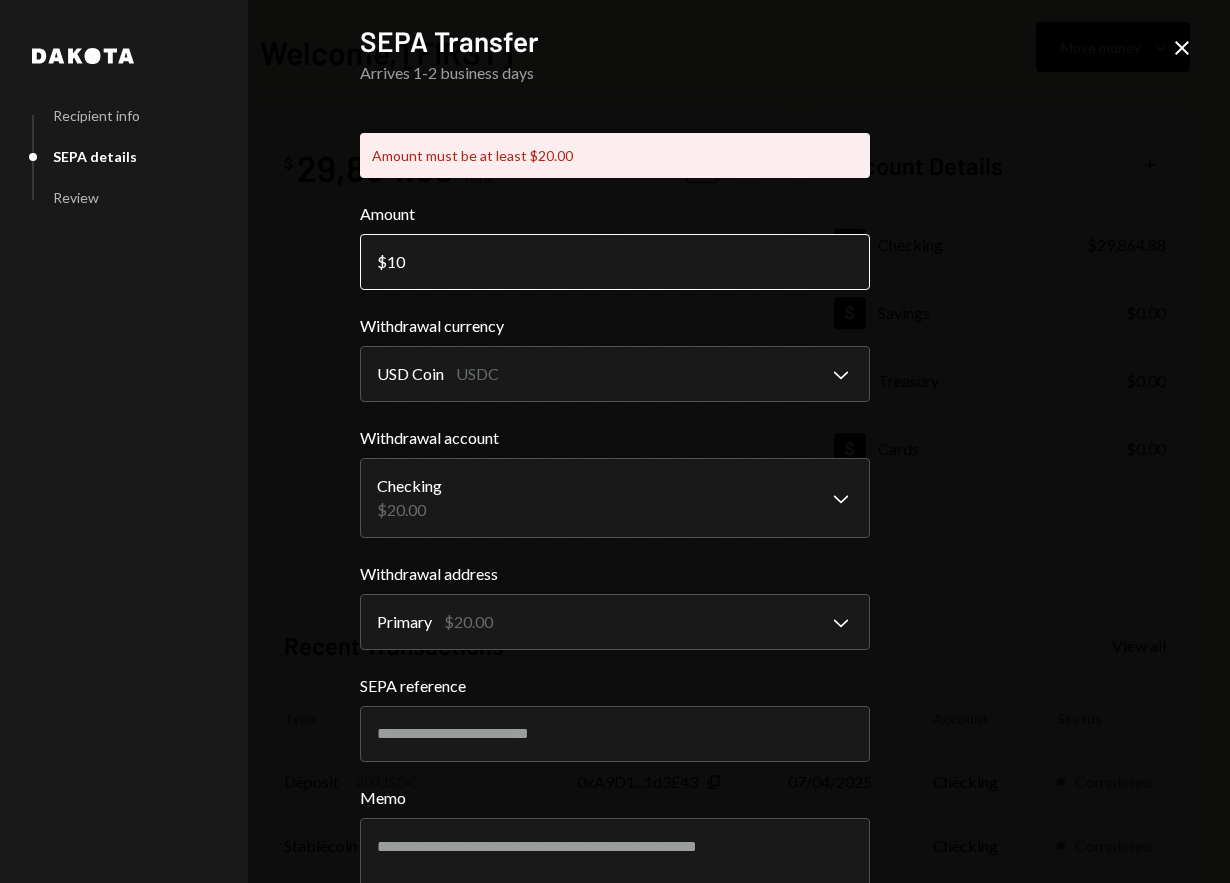 click on "10" at bounding box center [615, 262] 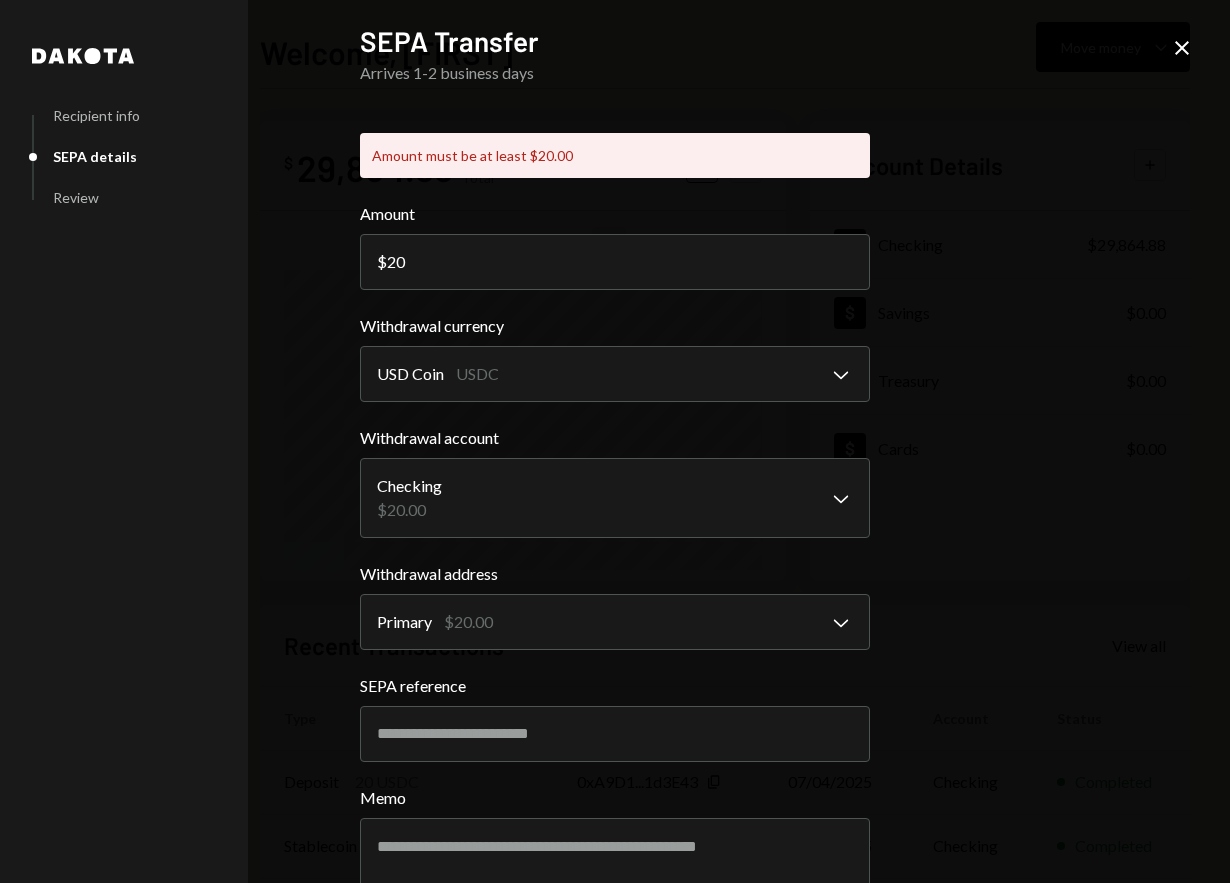 type on "20" 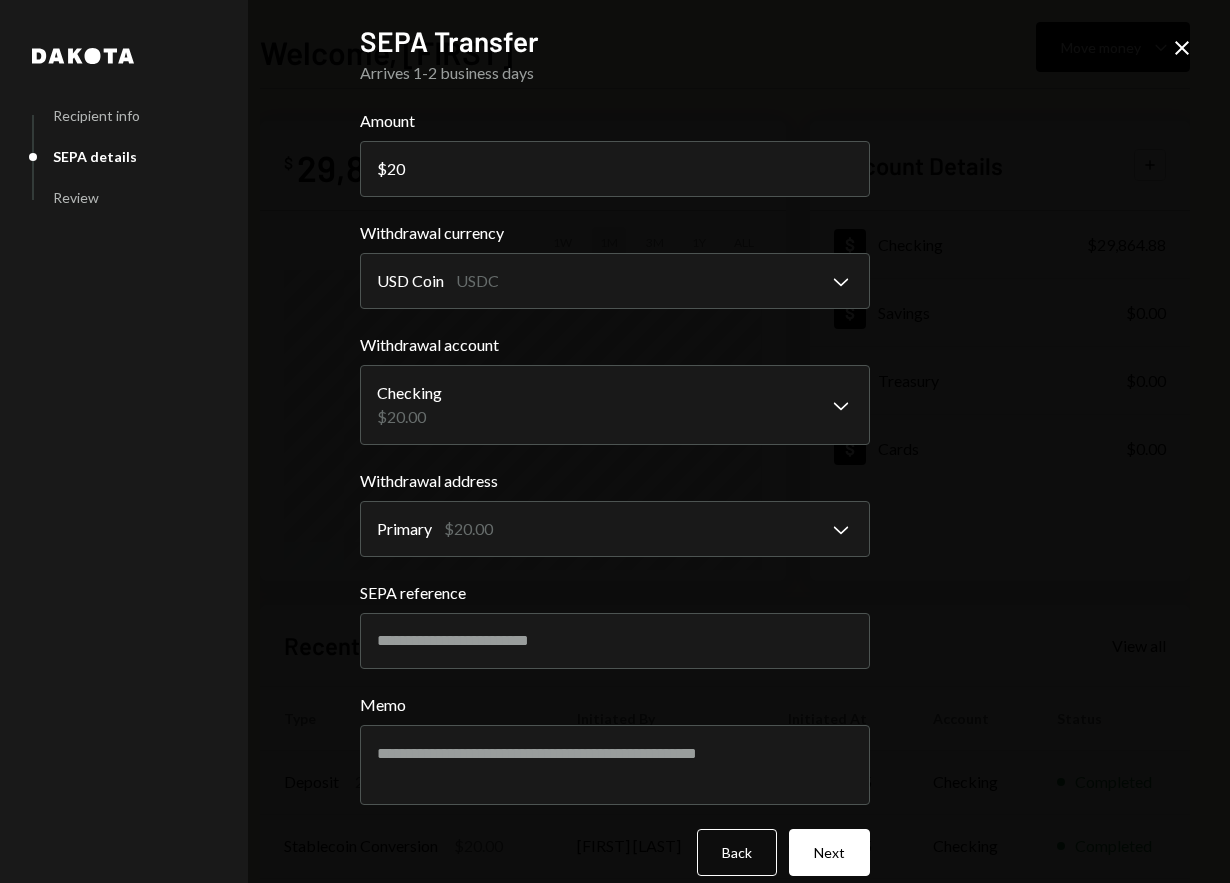 scroll, scrollTop: 25, scrollLeft: 0, axis: vertical 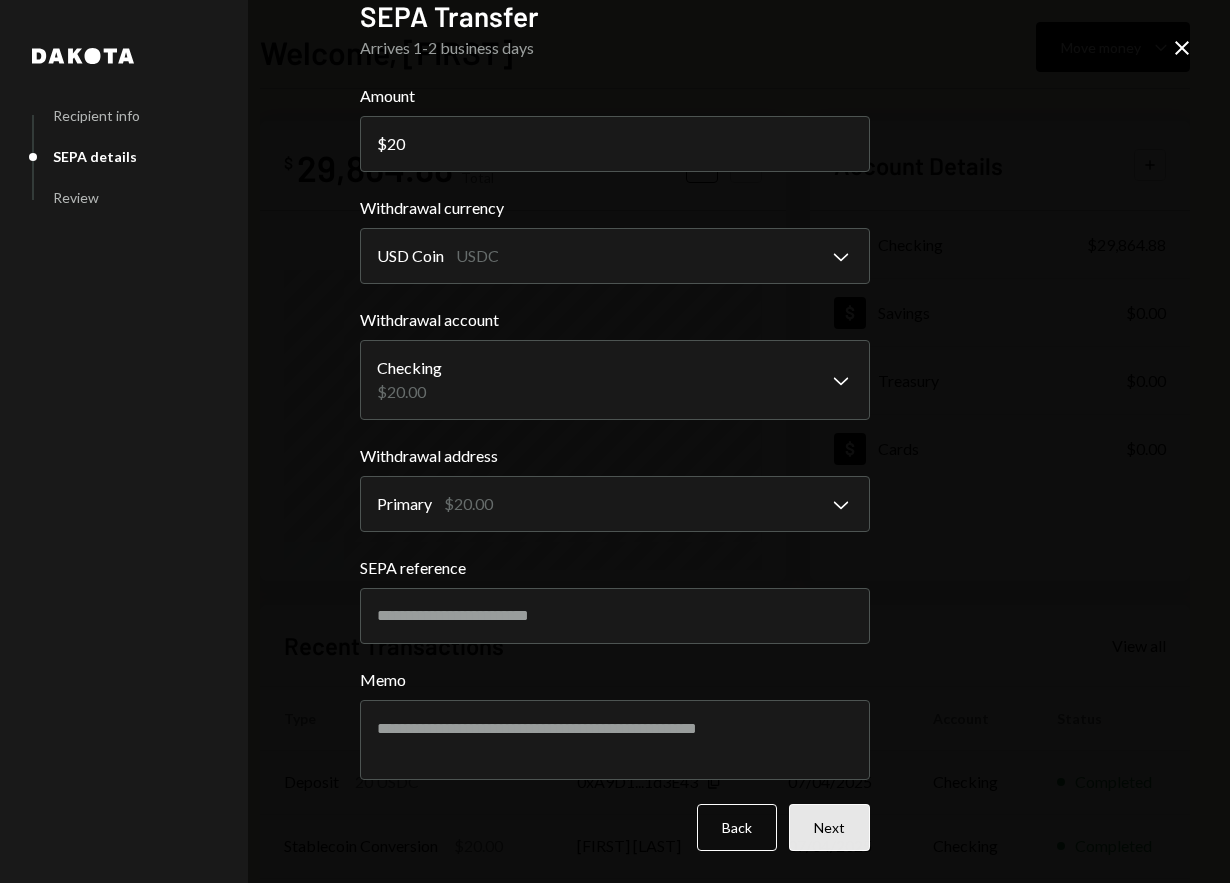 click on "Next" at bounding box center [829, 827] 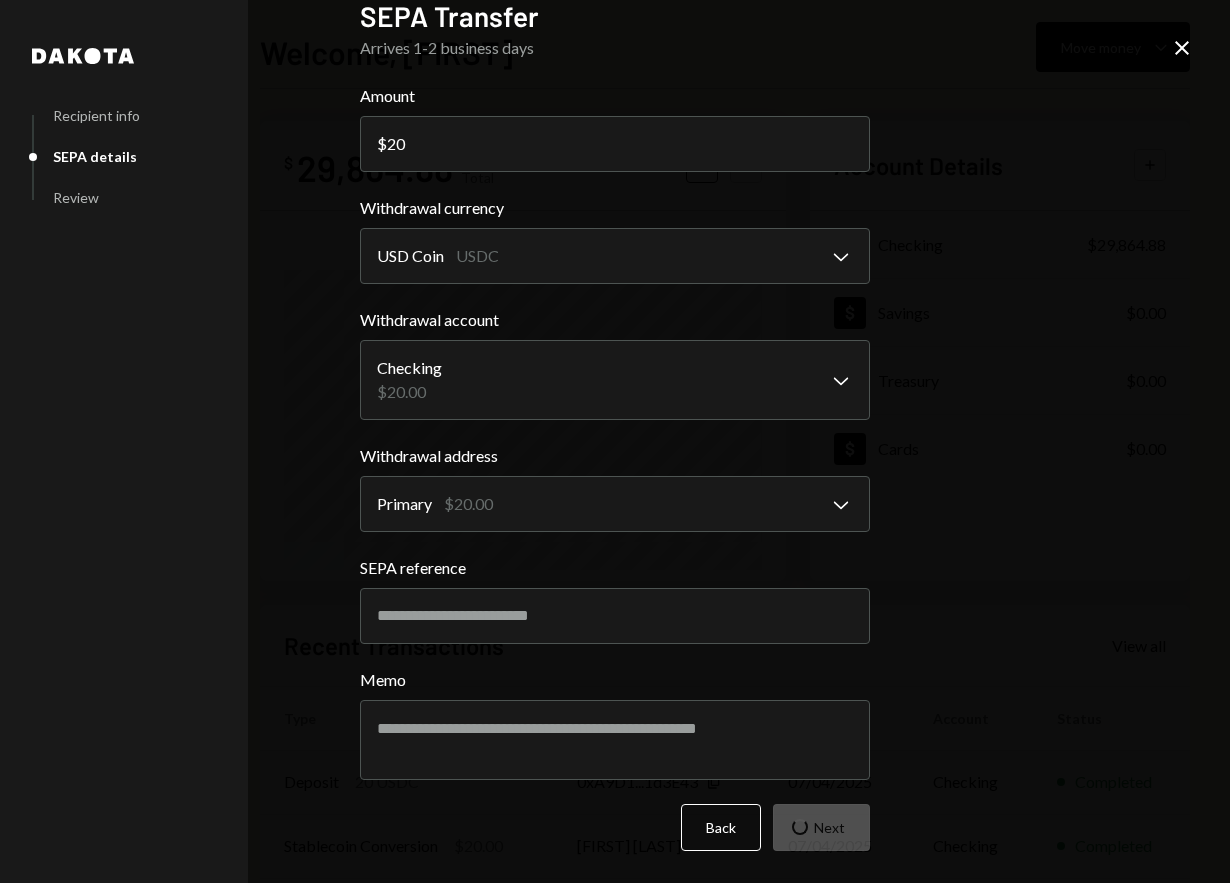 scroll, scrollTop: 0, scrollLeft: 0, axis: both 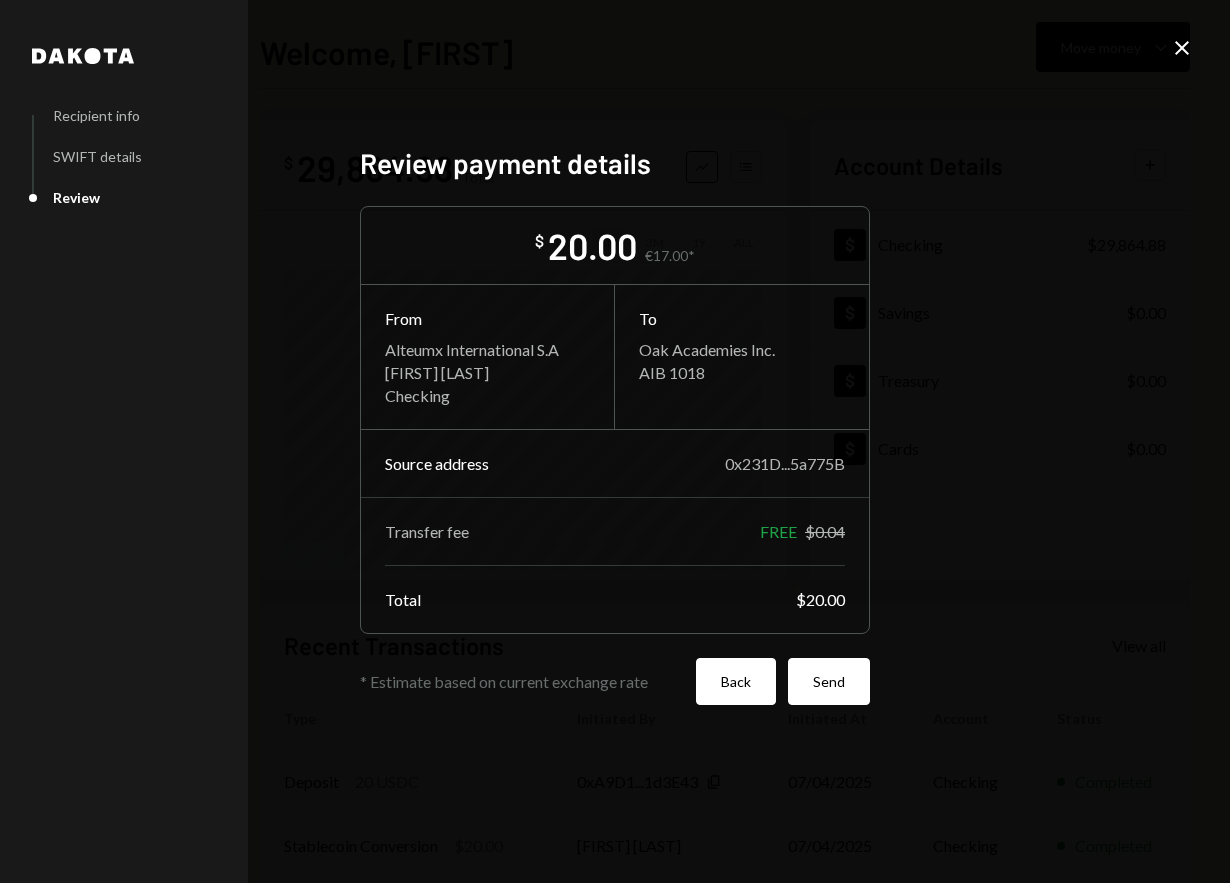 click on "Back" at bounding box center [736, 681] 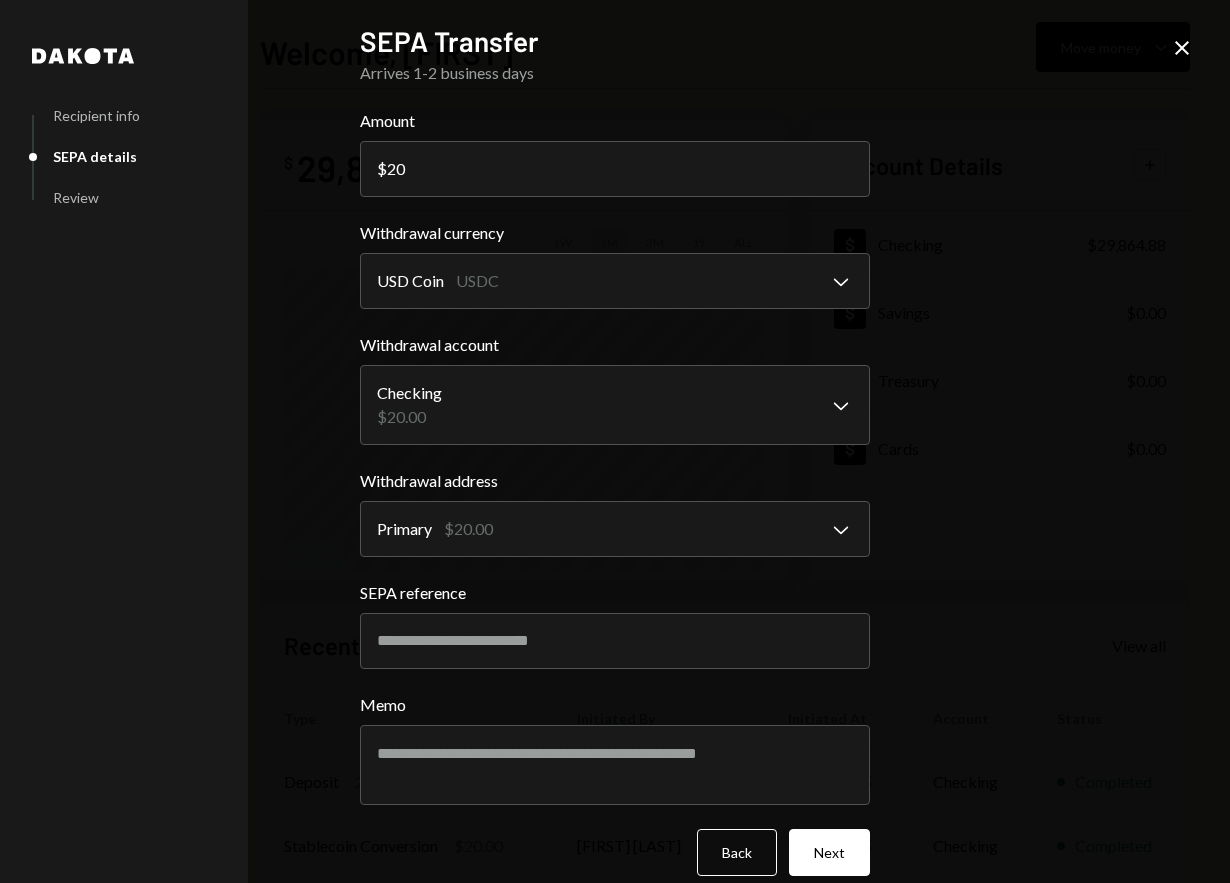 click on "Close" at bounding box center [1182, 48] 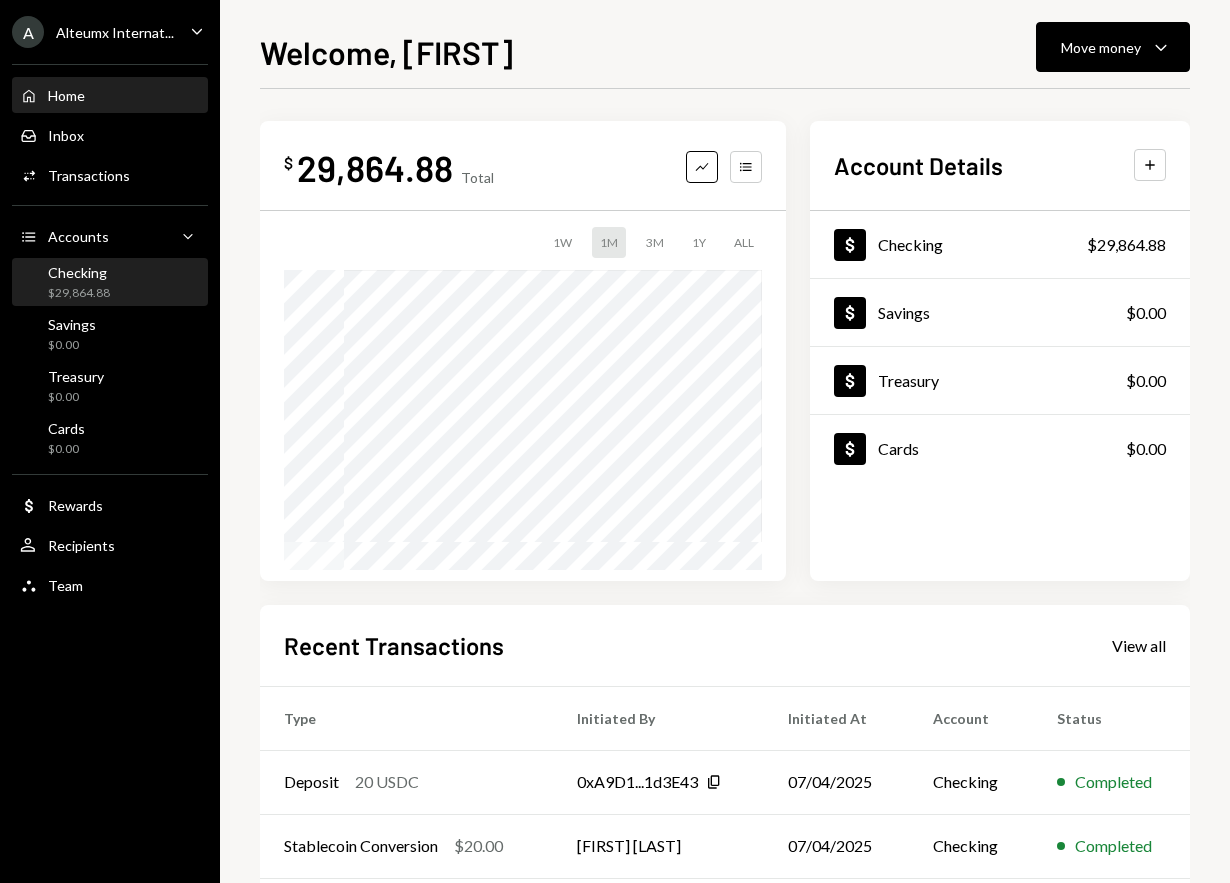 click on "Checking $29,864.88" at bounding box center [110, 283] 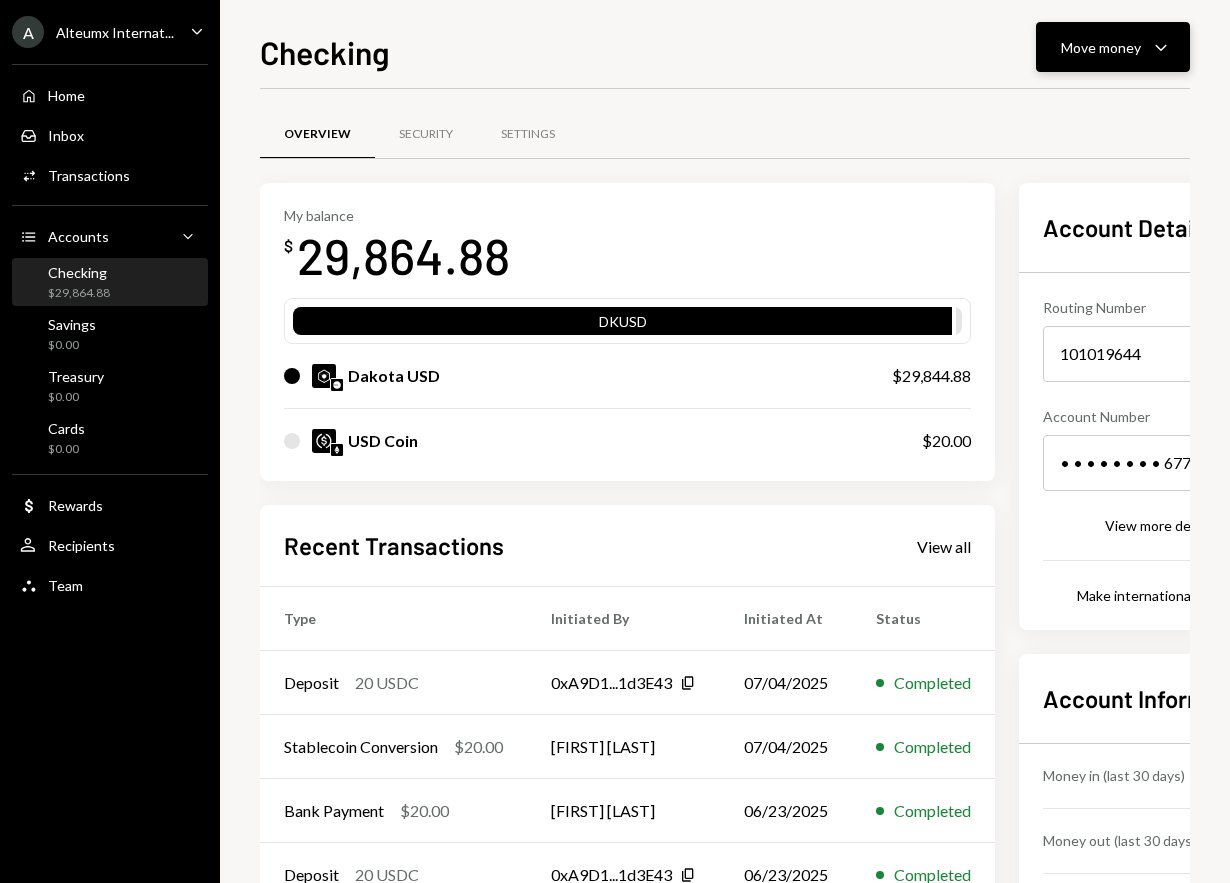 click on "Move money" at bounding box center (1101, 47) 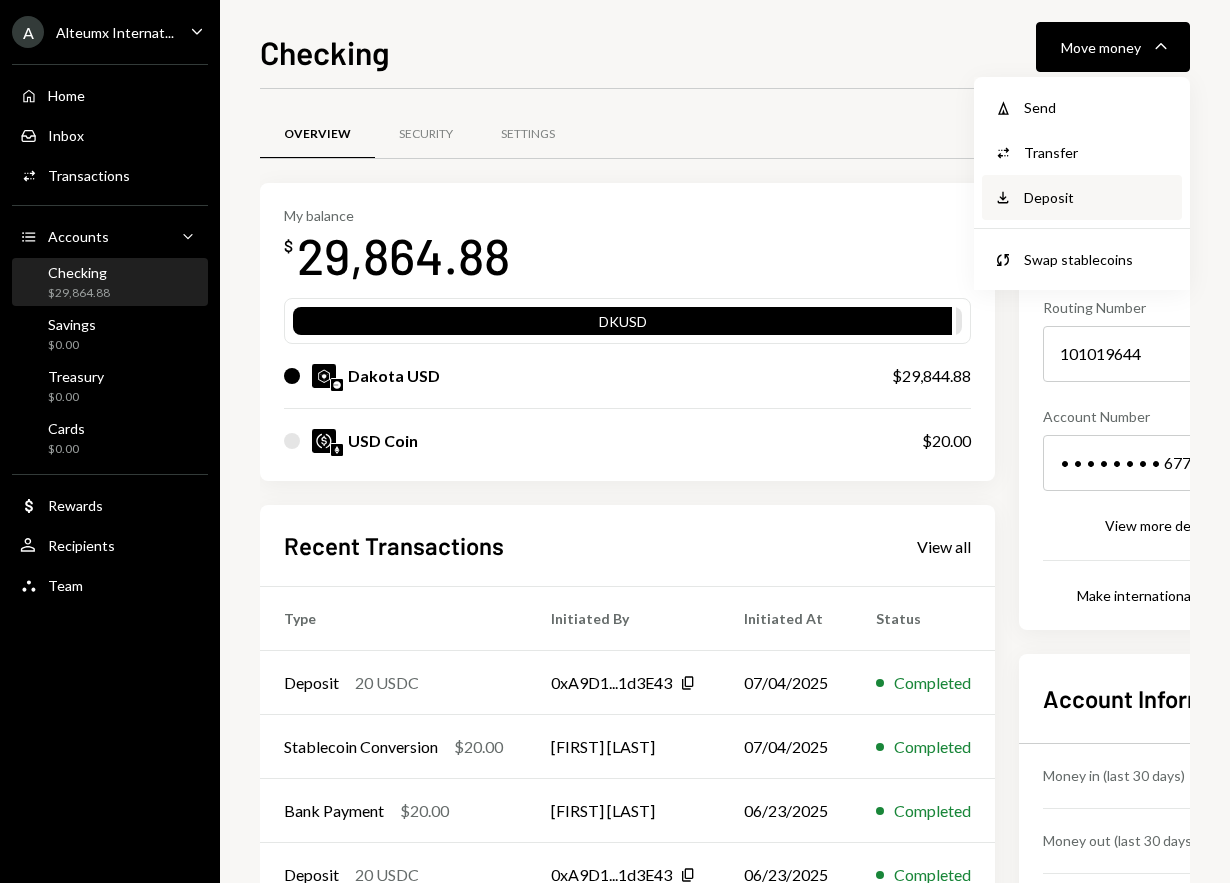 click on "Deposit" at bounding box center (1097, 107) 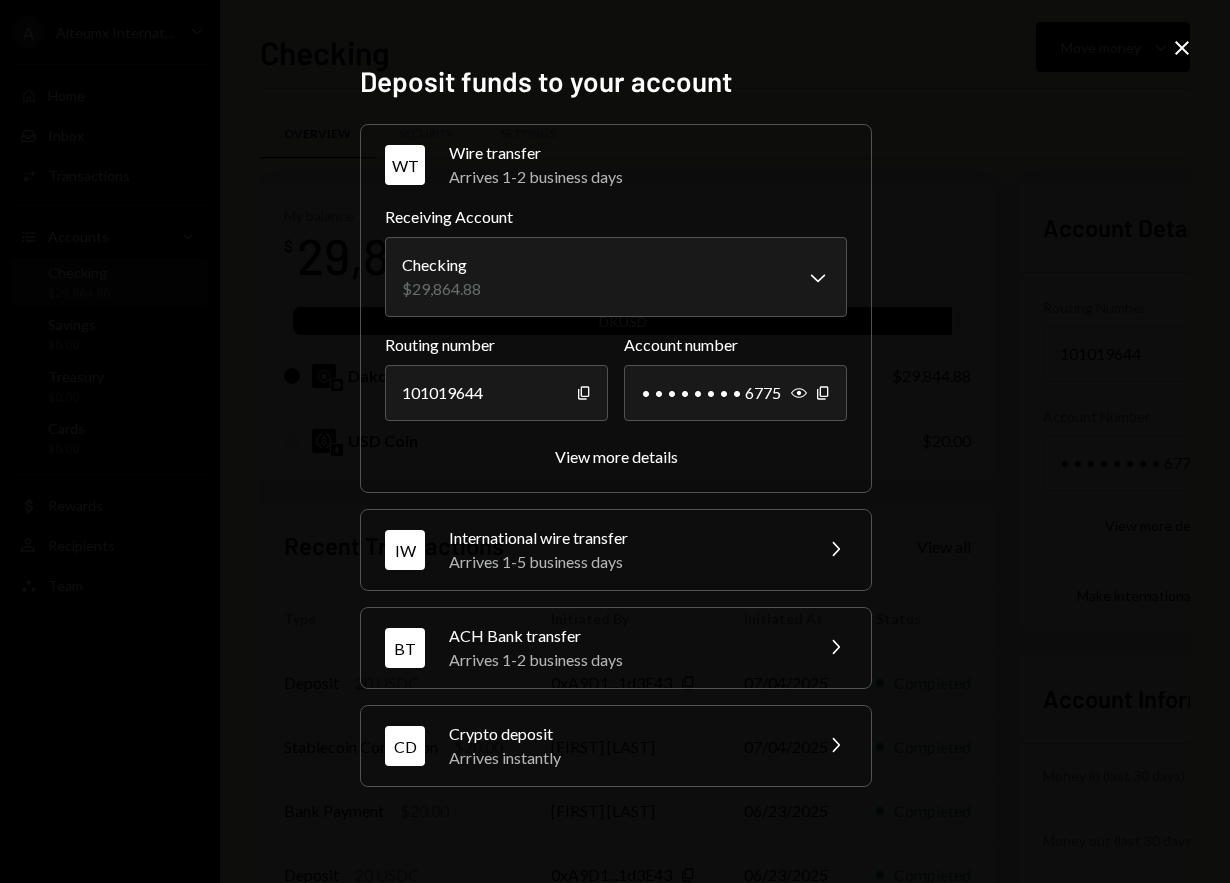 click on "Crypto deposit" at bounding box center (624, 734) 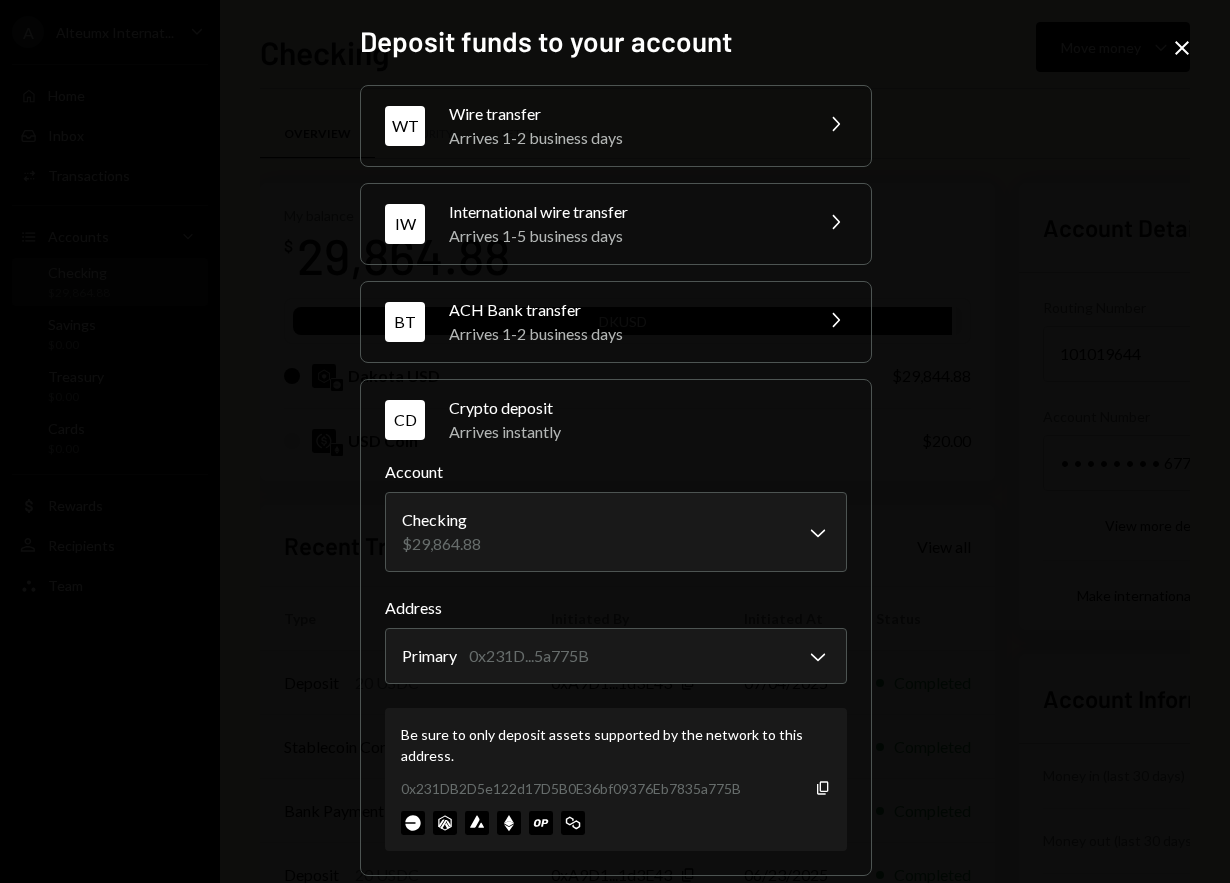 scroll, scrollTop: 25, scrollLeft: 0, axis: vertical 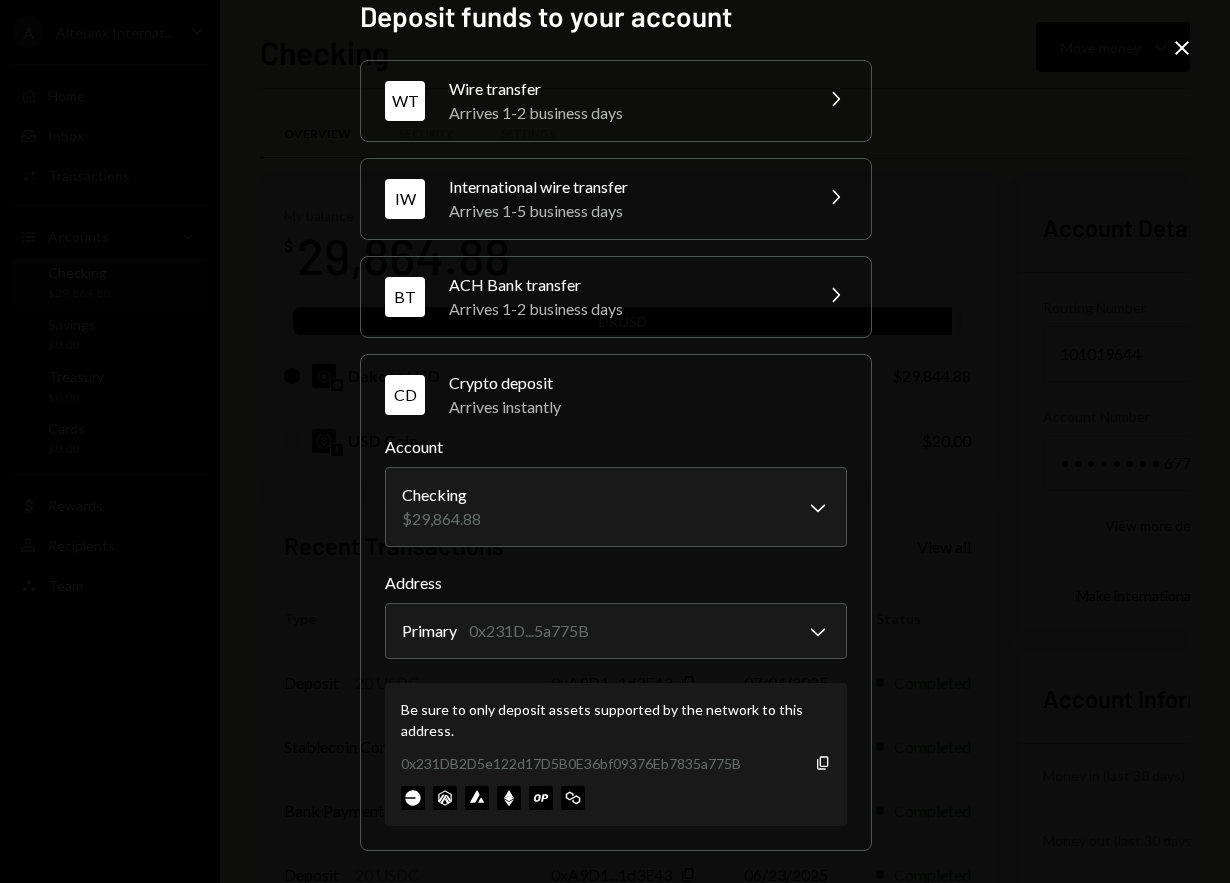 click at bounding box center [413, 798] 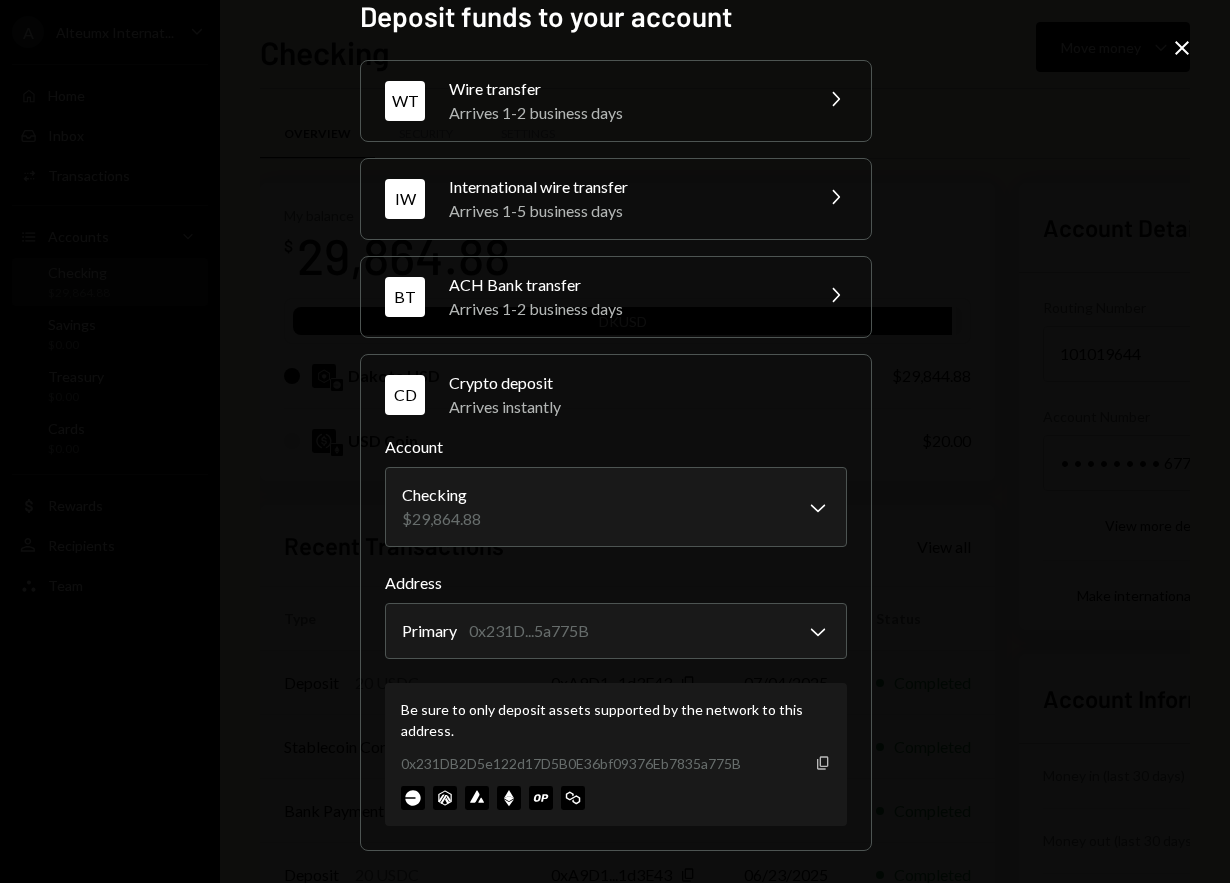 click on "Copy" at bounding box center [823, 763] 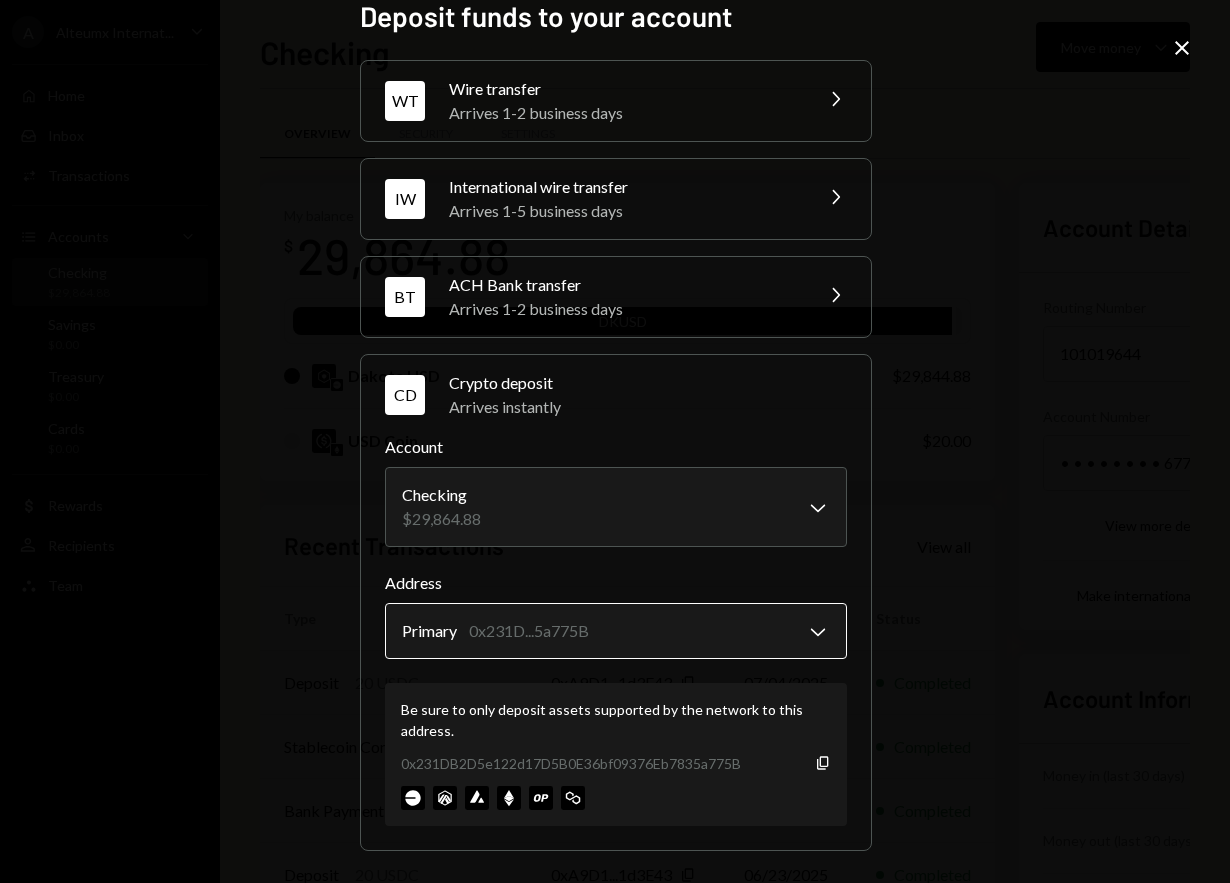 click on "A Alteumx Internat... Caret Down Home Home Inbox Inbox Activities Transactions Accounts Accounts Caret Down Checking $29,864.88 Savings $0.00 Treasury $0.00 Cards $0.00 Dollar Rewards User Recipients Team Team Checking Move money Caret Down Overview Security Settings My balance $ 29,864.88 DKUSD Dakota USD $29,844.88 USD Coin $20.00 Recent Transactions View all Type Initiated By Initiated At Status Deposit 20  USDC 0xA9D1...1d3E43 Copy 07/04/2025 Completed Stablecoin Conversion $20.00 [FIRST]  [LAST] 07/04/2025 Completed Bank Payment $20.00 [FIRST]  [LAST] 06/23/2025 Completed Deposit 20  USDC 0xA9D1...1d3E43 Copy 06/23/2025 Completed Stablecoin Conversion $20.00 [FIRST]  [LAST] 06/23/2025 Completed Account Details Routing Number 101019644 Copy Account Number • • • • • • • •  6775 Show Copy View more details Right Arrow Make international deposit Right Arrow Account Information Money in (last 30 days) Up Right Arrow $90.74 Money out (last 30 days) Down Right Arrow $105.00 View address details" at bounding box center (615, 441) 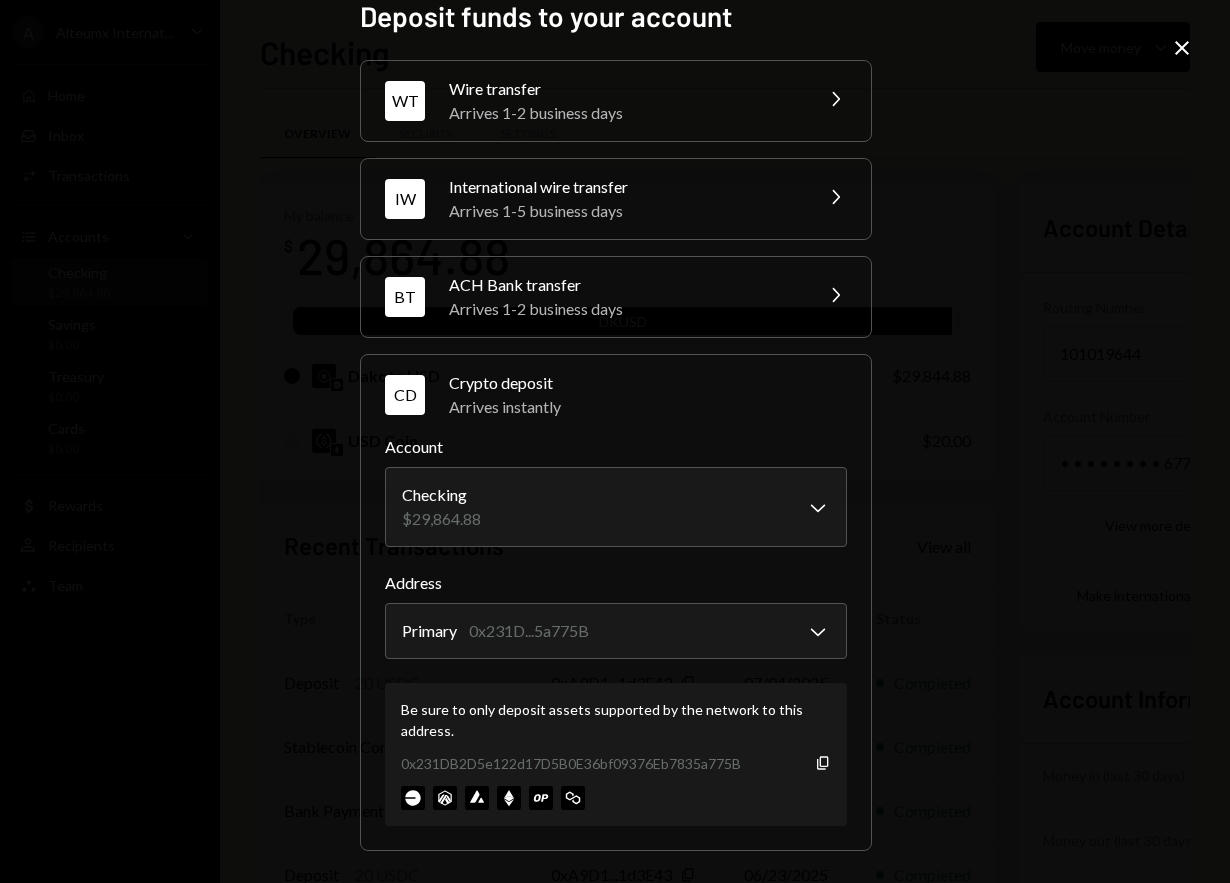 click on "**********" at bounding box center [615, 441] 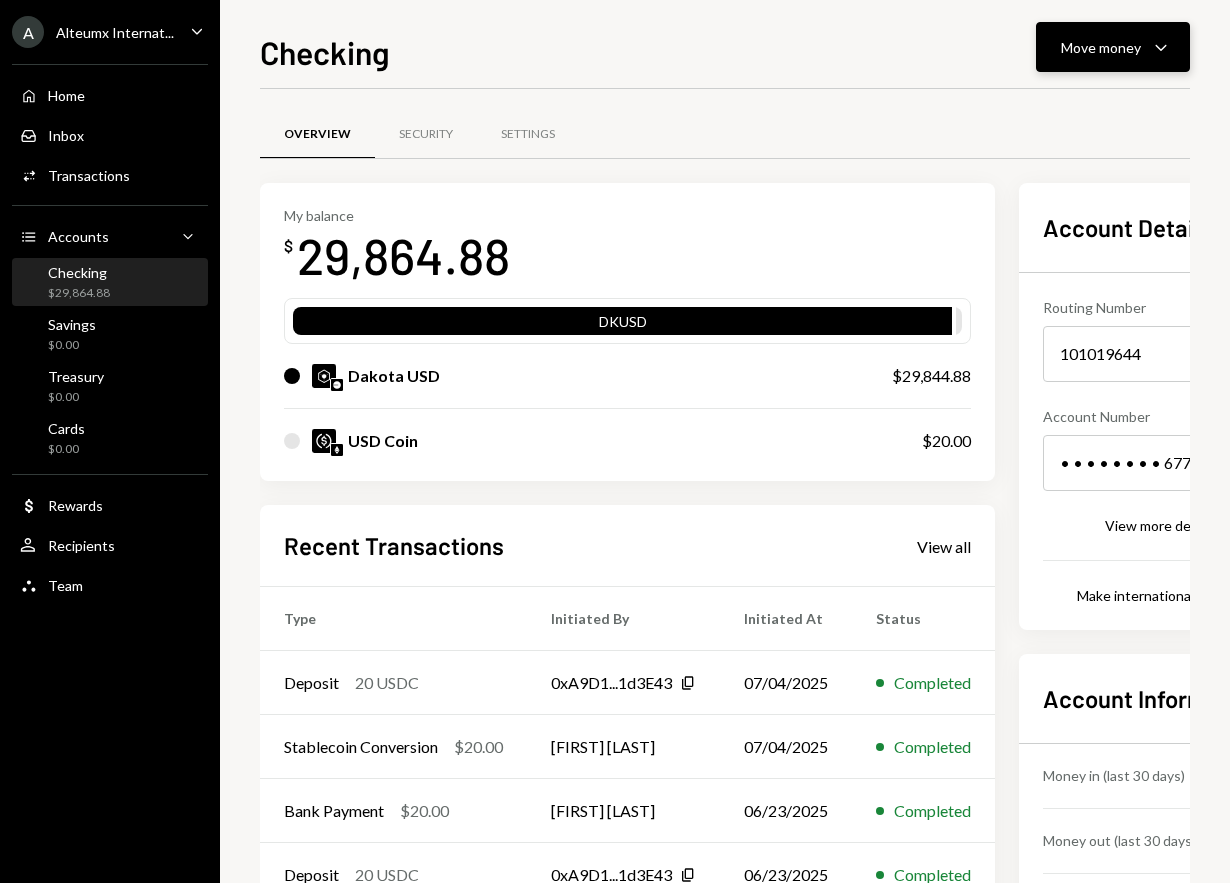 click on "Move money" at bounding box center [1101, 47] 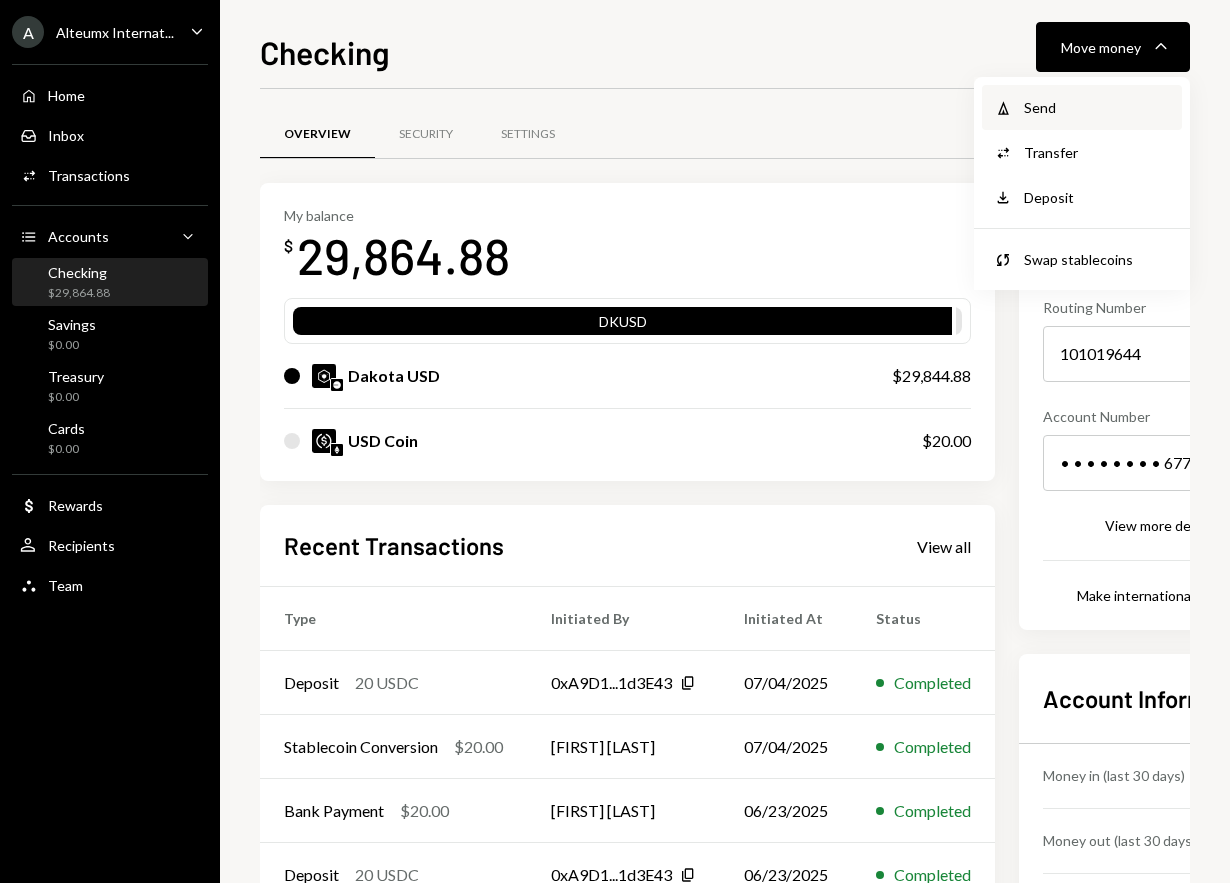 click on "Send" at bounding box center (1097, 107) 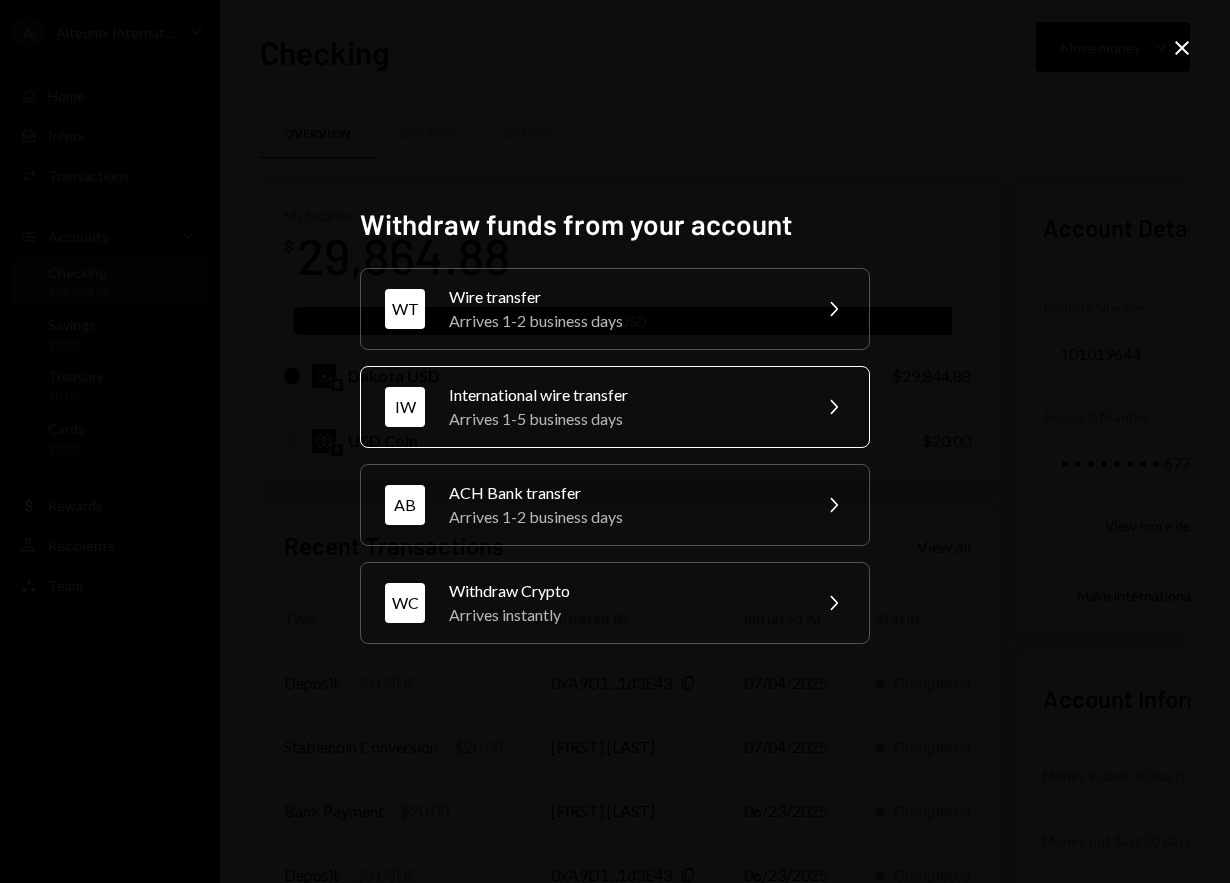 click on "International wire transfer" at bounding box center [623, 297] 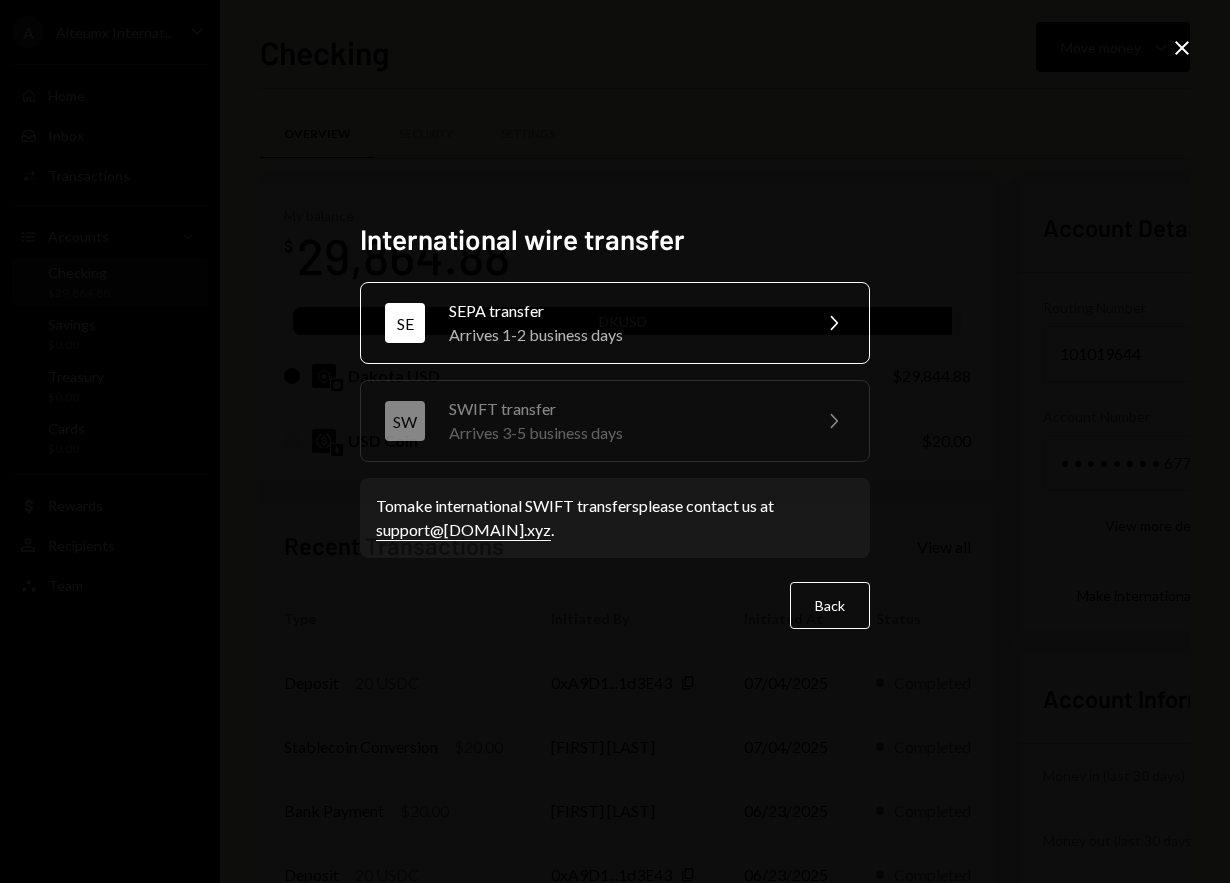 click on "SEPA transfer" at bounding box center (623, 311) 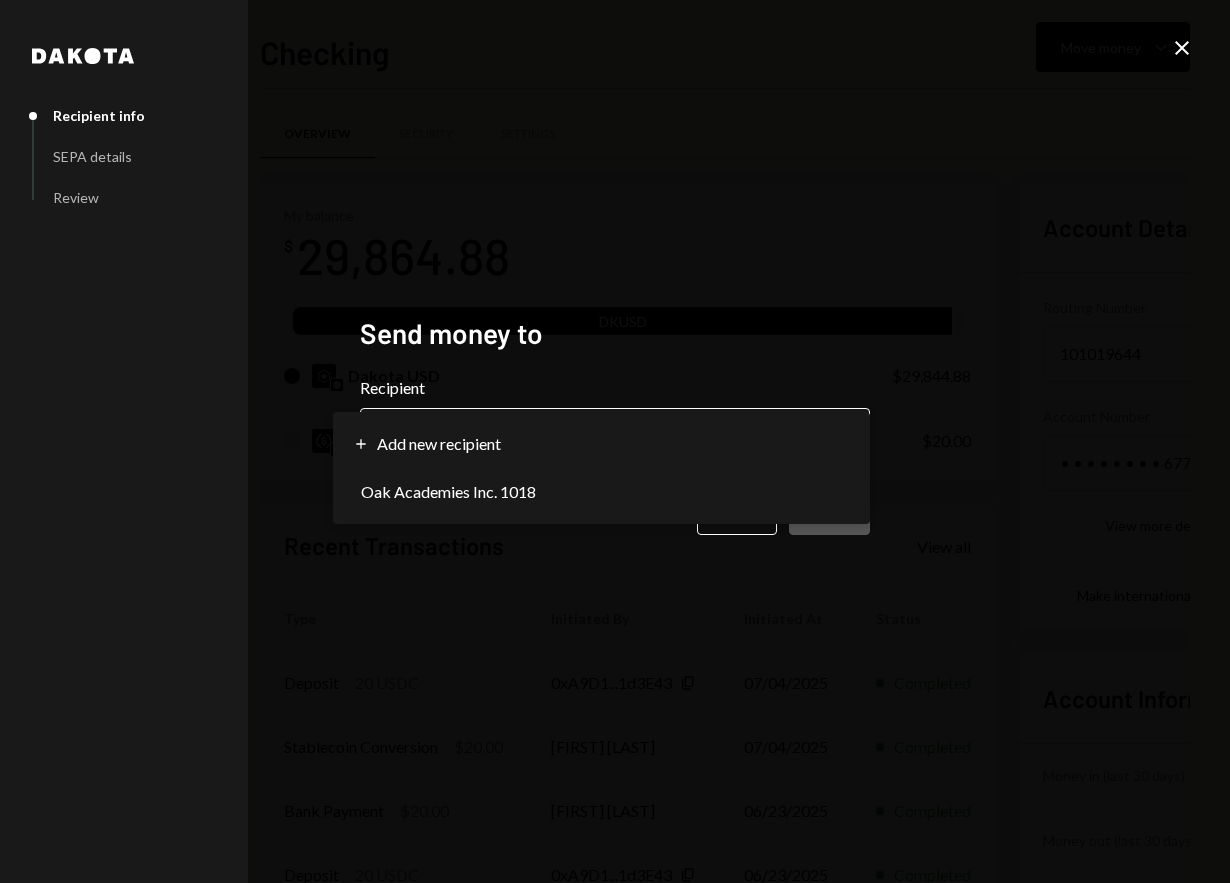 click on "A Alteumx Internat... Caret Down Home Home Inbox Inbox Activities Transactions Accounts Accounts Caret Down Checking $29,864.88 Savings $0.00 Treasury $0.00 Cards $0.00 Dollar Rewards User Recipients Team Team Checking Move money Caret Down Overview Security Settings My balance $ 29,864.88 DKUSD Dakota USD $29,844.88 USD Coin $20.00 Recent Transactions View all Type Initiated By Initiated At Status Deposit 20  USDC 0xA9D1...1d3E43 Copy 07/04/2025 Completed Stablecoin Conversion $20.00 [FIRST]  [LAST] 07/04/2025 Completed Bank Payment $20.00 [FIRST]  [LAST] 06/23/2025 Completed Deposit 20  USDC 0xA9D1...1d3E43 Copy 06/23/2025 Completed Stablecoin Conversion $20.00 [FIRST]  [LAST] 06/23/2025 Completed Account Details Routing Number 101019644 Copy Account Number • • • • • • • •  6775 Show Copy View more details Right Arrow Make international deposit Right Arrow Account Information Money in (last 30 days) Up Right Arrow $90.74 Money out (last 30 days) Down Right Arrow $105.00 View address details" at bounding box center (615, 441) 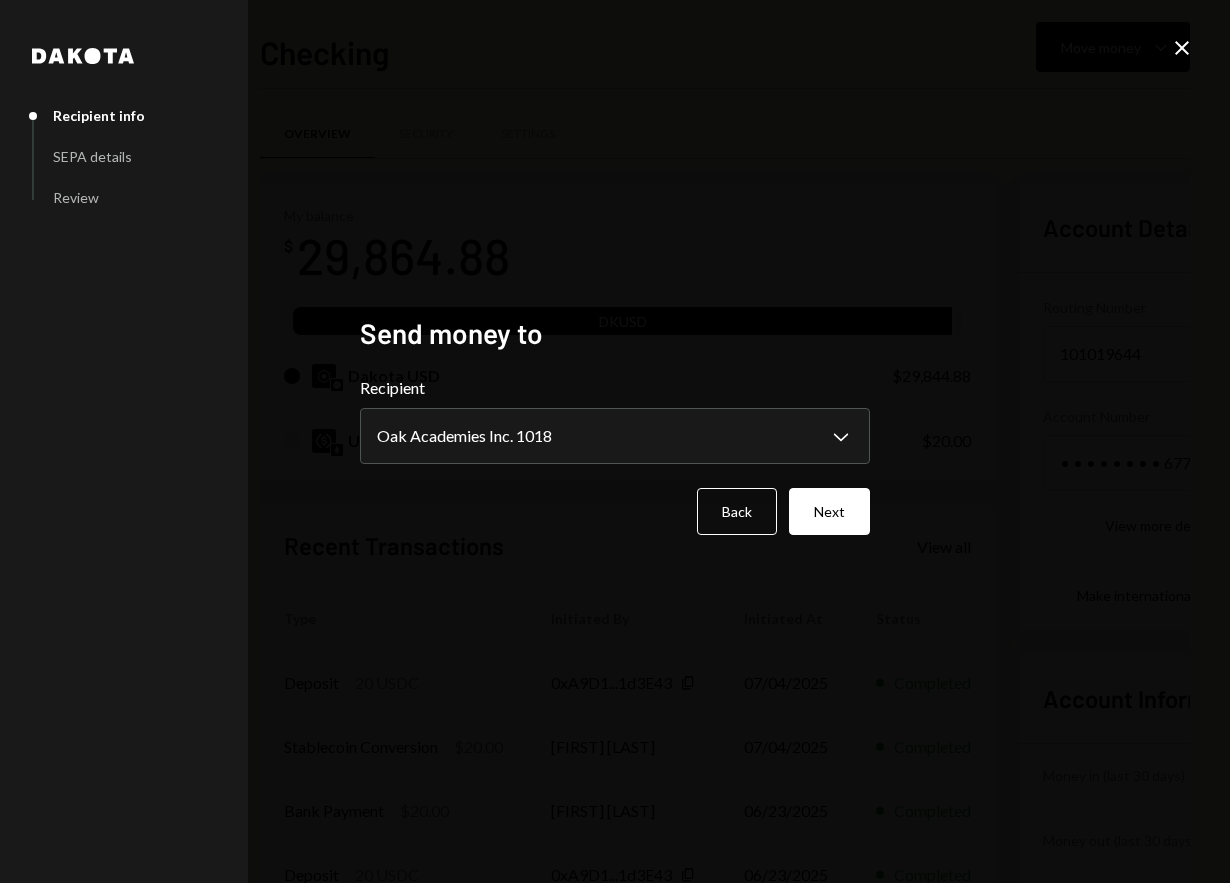 click on "**********" at bounding box center (615, 442) 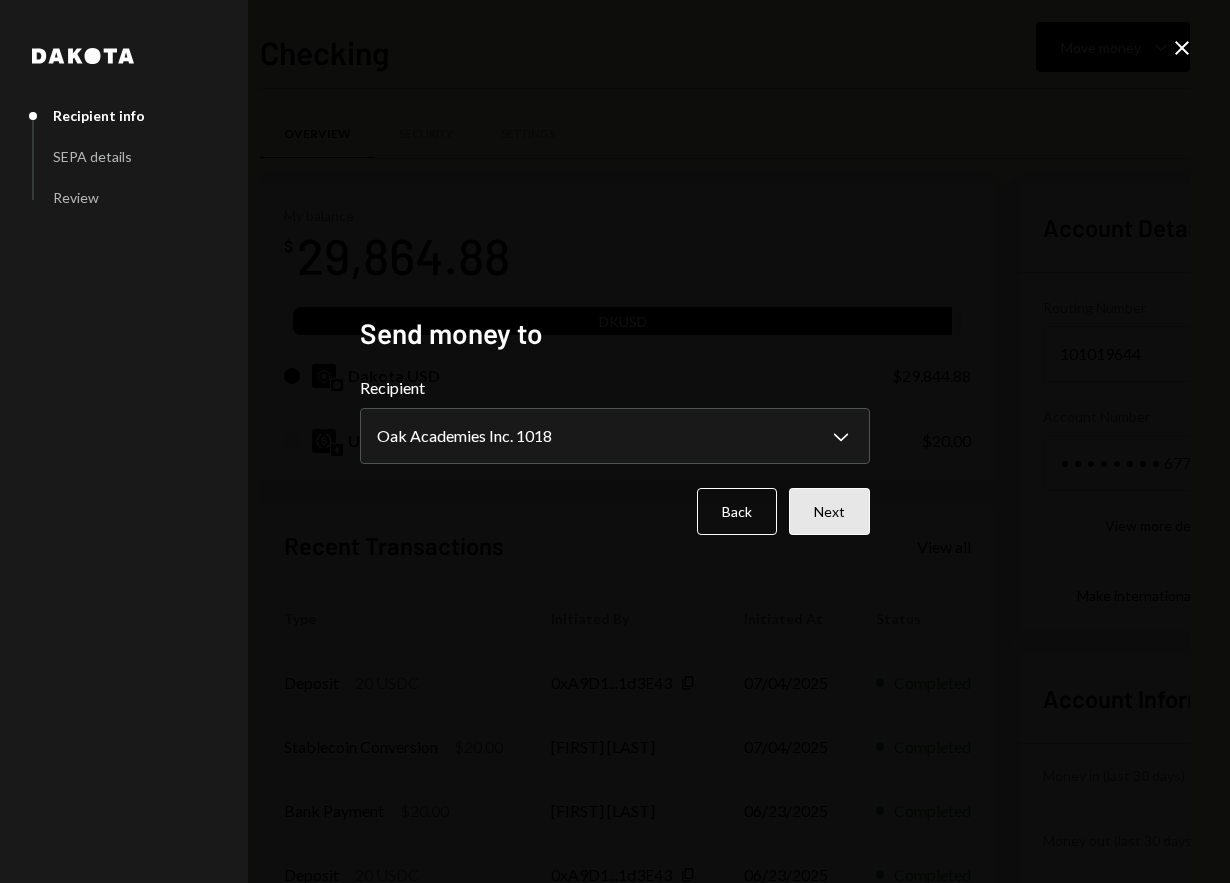 click on "Next" at bounding box center [829, 511] 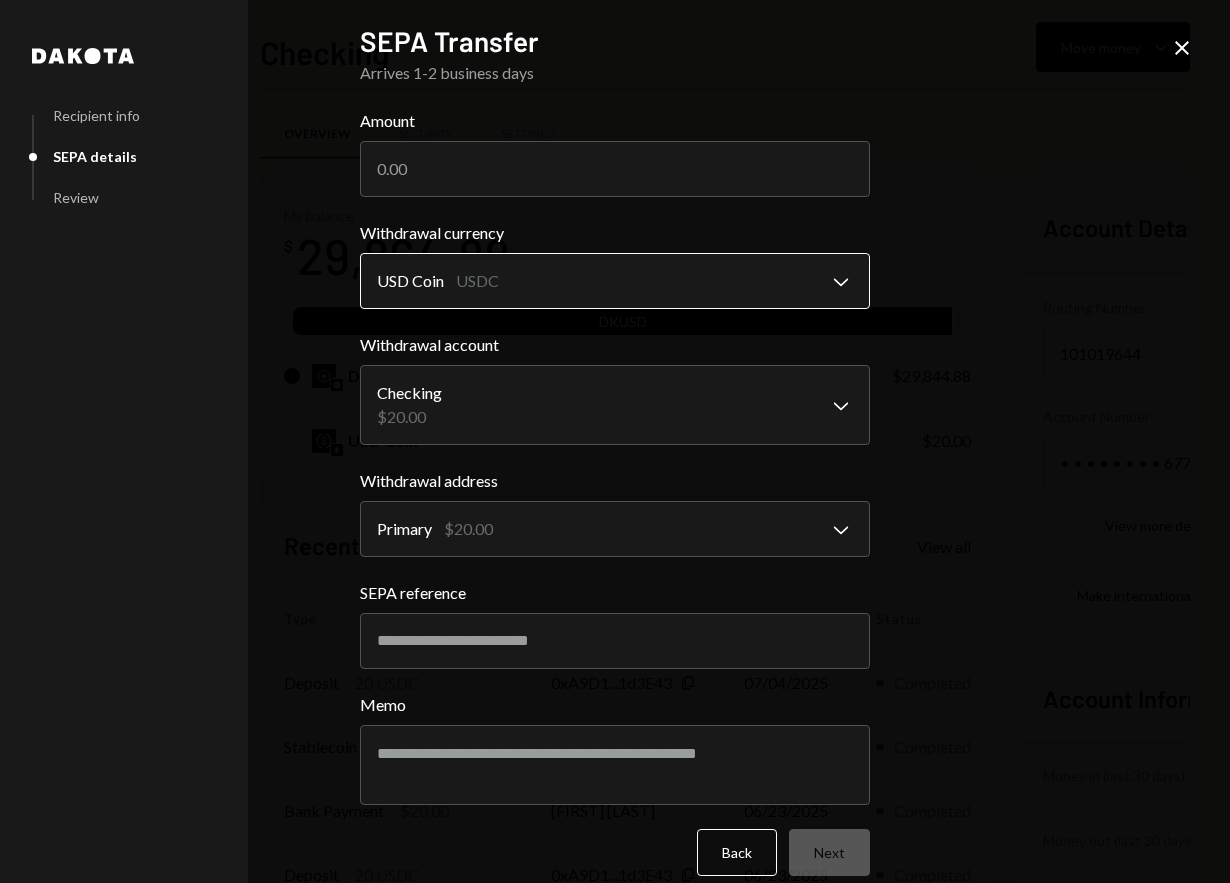 click on "A Alteumx Internat... Caret Down Home Home Inbox Inbox Activities Transactions Accounts Accounts Caret Down Checking $29,864.88 Savings $0.00 Treasury $0.00 Cards $0.00 Dollar Rewards User Recipients Team Team Checking Move money Caret Down Overview Security Settings My balance $ 29,864.88 DKUSD Dakota USD $29,844.88 USD Coin $20.00 Recent Transactions View all Type Initiated By Initiated At Status Deposit 20  USDC 0xA9D1...1d3E43 Copy 07/04/2025 Completed Stablecoin Conversion $20.00 [FIRST]  [LAST] 07/04/2025 Completed Bank Payment $20.00 [FIRST]  [LAST] 06/23/2025 Completed Deposit 20  USDC 0xA9D1...1d3E43 Copy 06/23/2025 Completed Stablecoin Conversion $20.00 [FIRST]  [LAST] 06/23/2025 Completed Account Details Routing Number 101019644 Copy Account Number • • • • • • • •  6775 Show Copy View more details Right Arrow Make international deposit Right Arrow Account Information Money in (last 30 days) Up Right Arrow $90.74 Money out (last 30 days) Down Right Arrow $105.00 View address details" at bounding box center (615, 441) 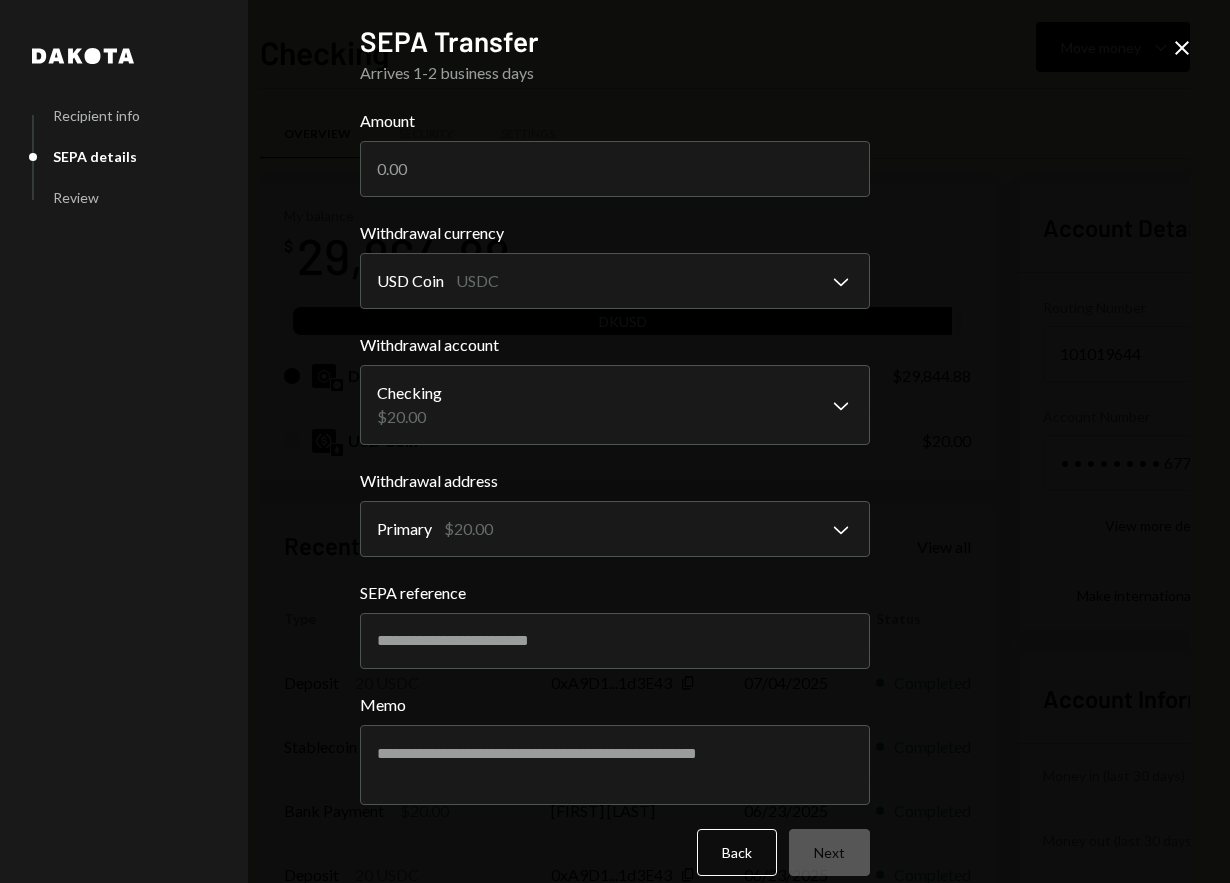 click on "A Alteumx Internat... Caret Down Home Home Inbox Inbox Activities Transactions Accounts Accounts Caret Down Checking $29,864.88 Savings $0.00 Treasury $0.00 Cards $0.00 Dollar Rewards User Recipients Team Team Checking Move money Caret Down Overview Security Settings My balance $ 29,864.88 DKUSD Dakota USD $29,844.88 USD Coin $20.00 Recent Transactions View all Type Initiated By Initiated At Status Deposit 20  USDC 0xA9D1...1d3E43 Copy 07/04/2025 Completed Stablecoin Conversion $20.00 [FIRST]  [LAST] 07/04/2025 Completed Bank Payment $20.00 [FIRST]  [LAST] 06/23/2025 Completed Deposit 20  USDC 0xA9D1...1d3E43 Copy 06/23/2025 Completed Stablecoin Conversion $20.00 [FIRST]  [LAST] 06/23/2025 Completed Account Details Routing Number 101019644 Copy Account Number • • • • • • • •  6775 Show Copy View more details Right Arrow Make international deposit Right Arrow Account Information Money in (last 30 days) Up Right Arrow $90.74 Money out (last 30 days) Down Right Arrow $105.00 View address details" at bounding box center (615, 441) 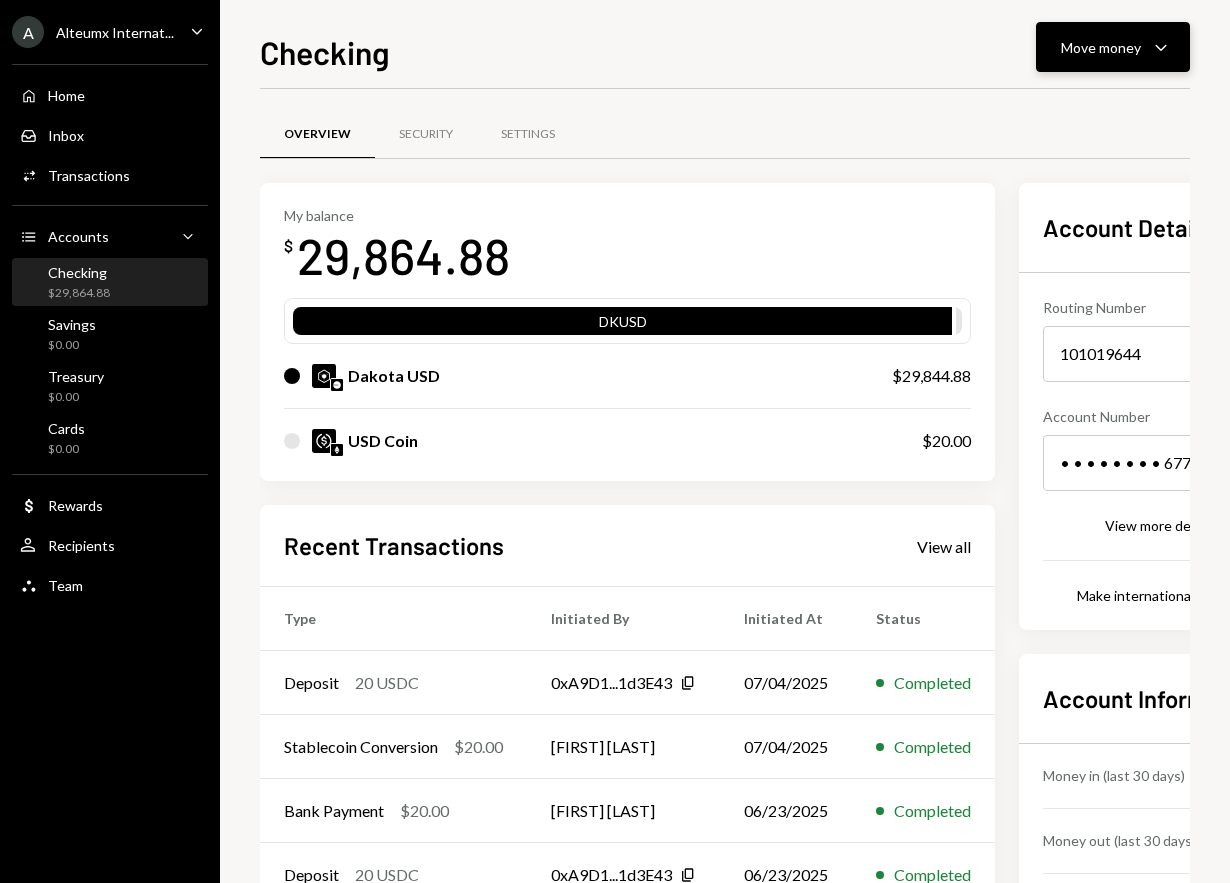 click on "Move money" at bounding box center [1101, 47] 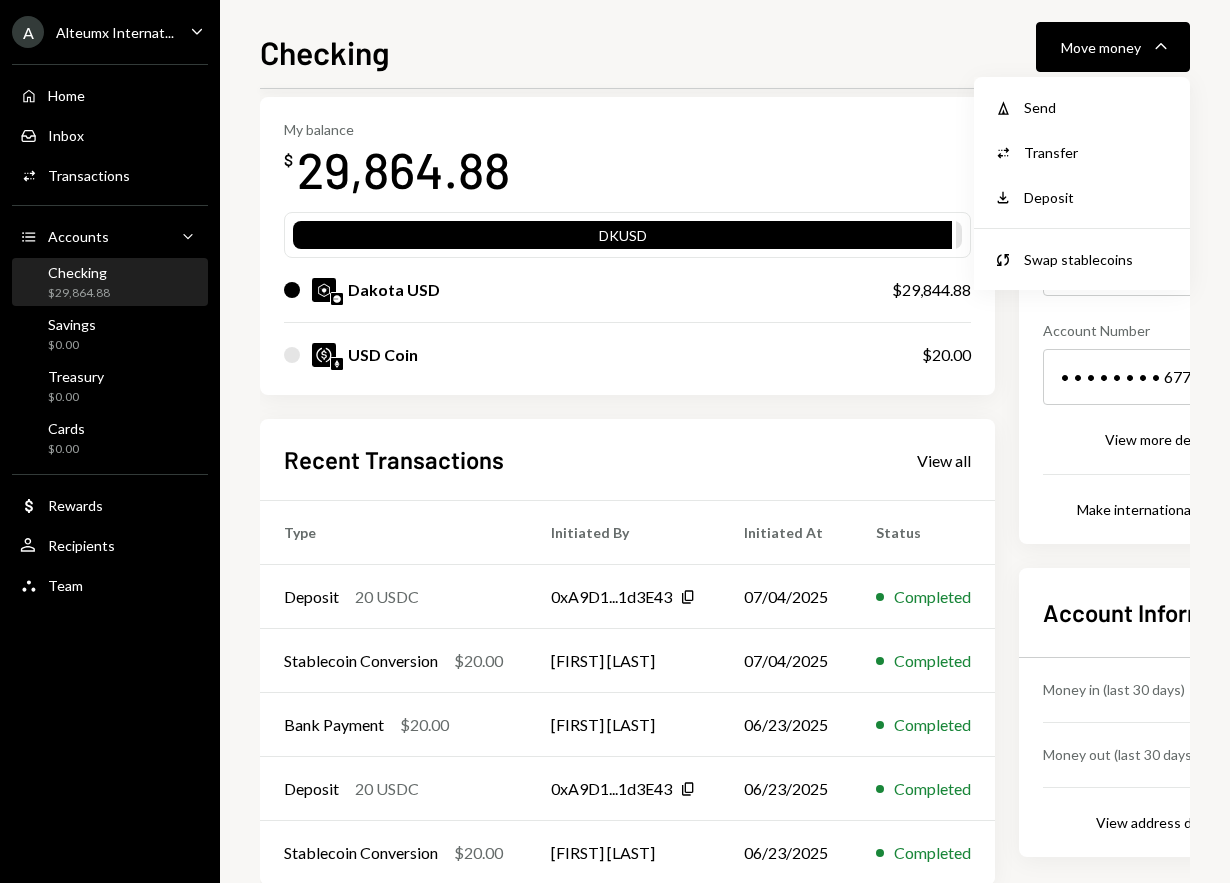 scroll, scrollTop: 92, scrollLeft: 0, axis: vertical 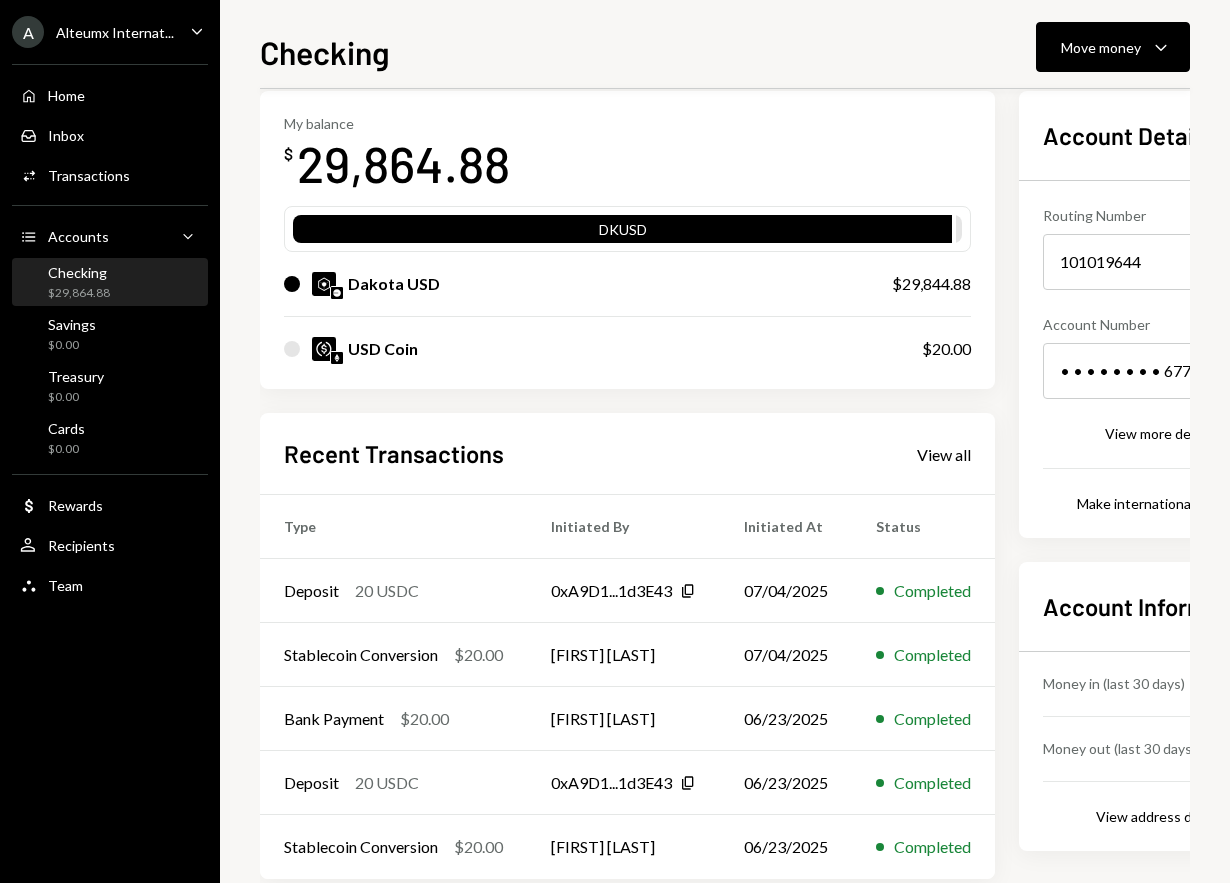 click on "A Alteumx Internat... Caret Down Home Home Inbox Inbox Activities Transactions Accounts Accounts Caret Down Checking $29,864.88 Savings $0.00 Treasury $0.00 Cards $0.00 Dollar Rewards User Recipients Team Team" at bounding box center (110, 441) 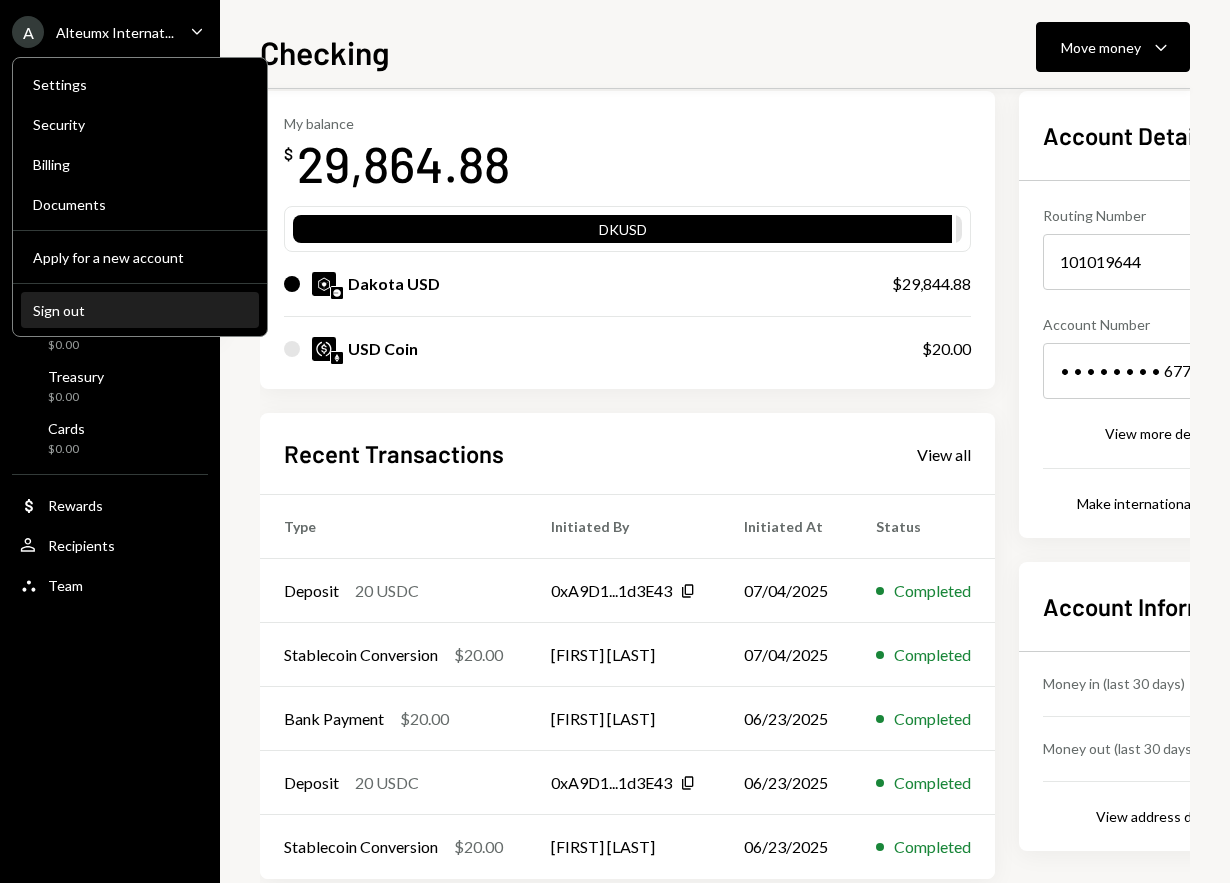 click on "Sign out" at bounding box center (140, 258) 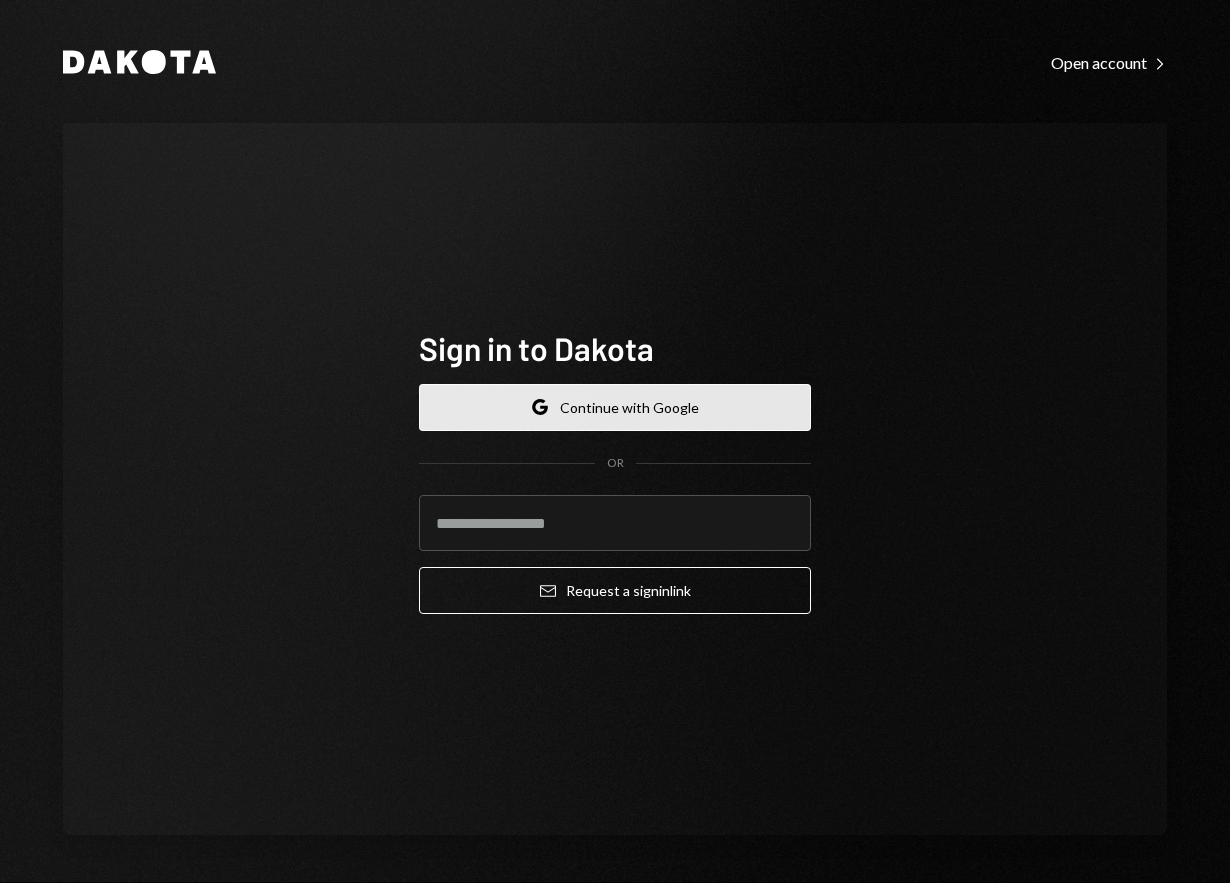 click on "Google  Continue with Google" at bounding box center (615, 407) 